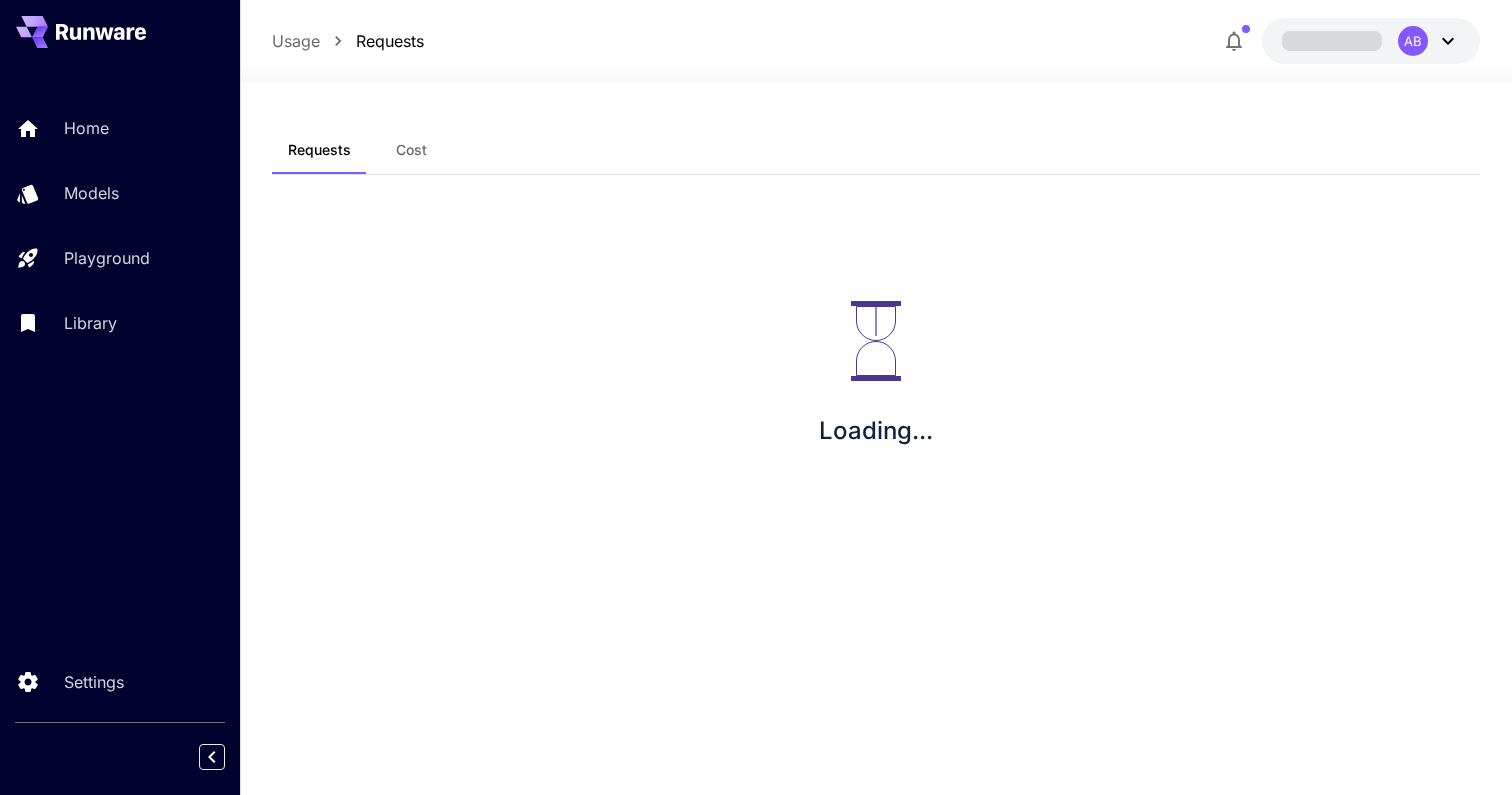 scroll, scrollTop: 0, scrollLeft: 0, axis: both 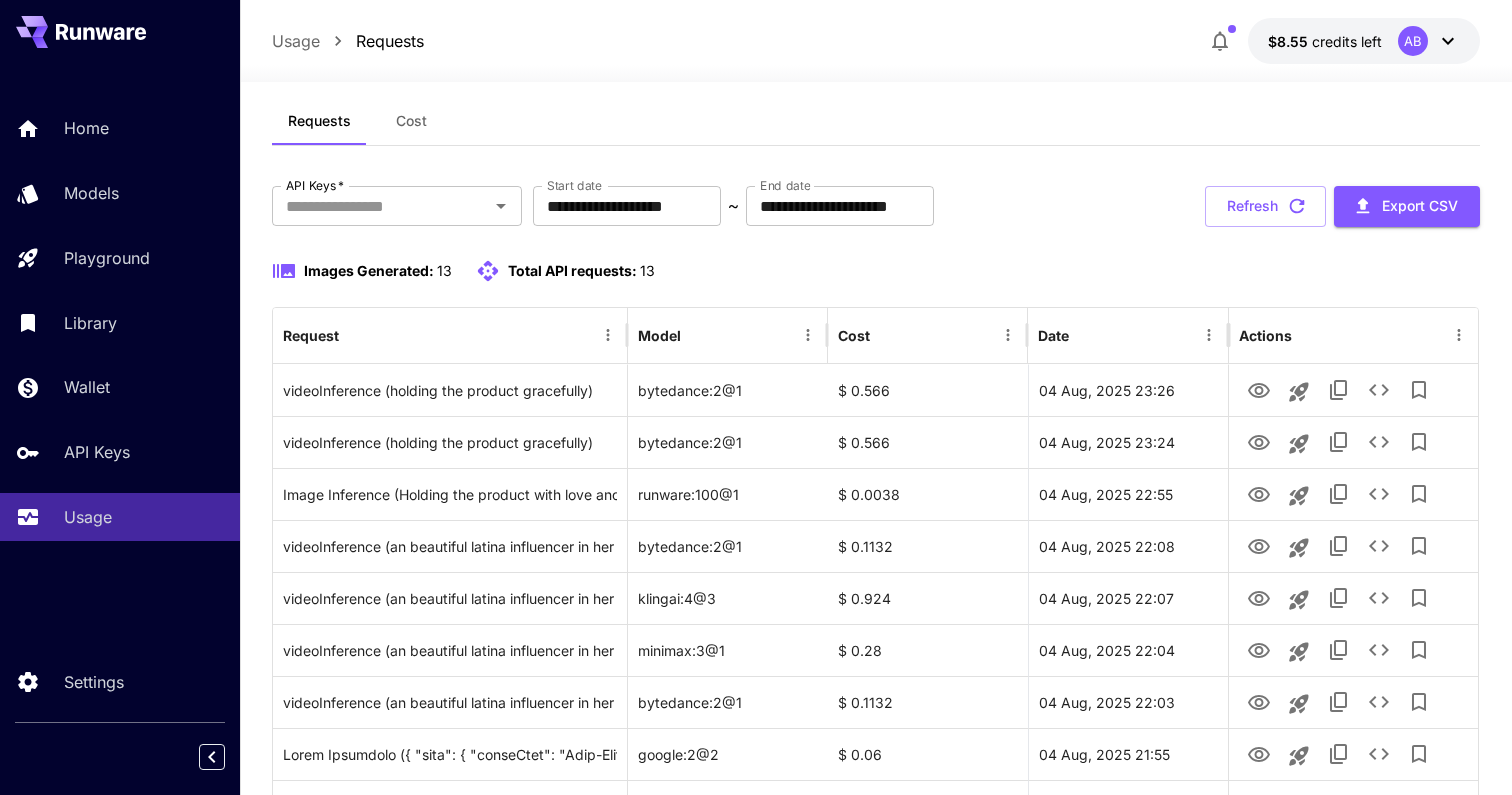 click on "Images Generated: 13 Total API requests: 13" at bounding box center (876, 283) 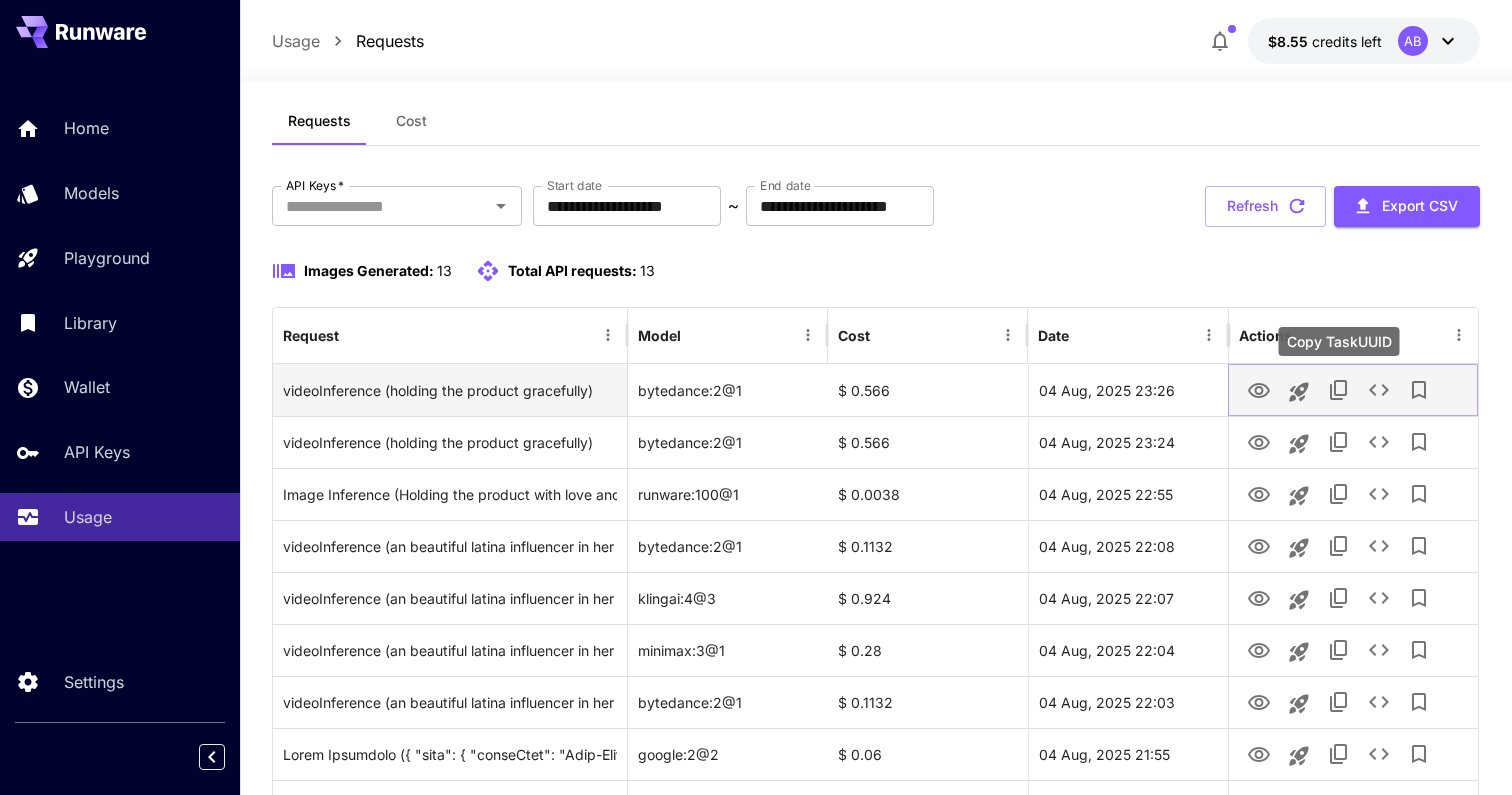 click 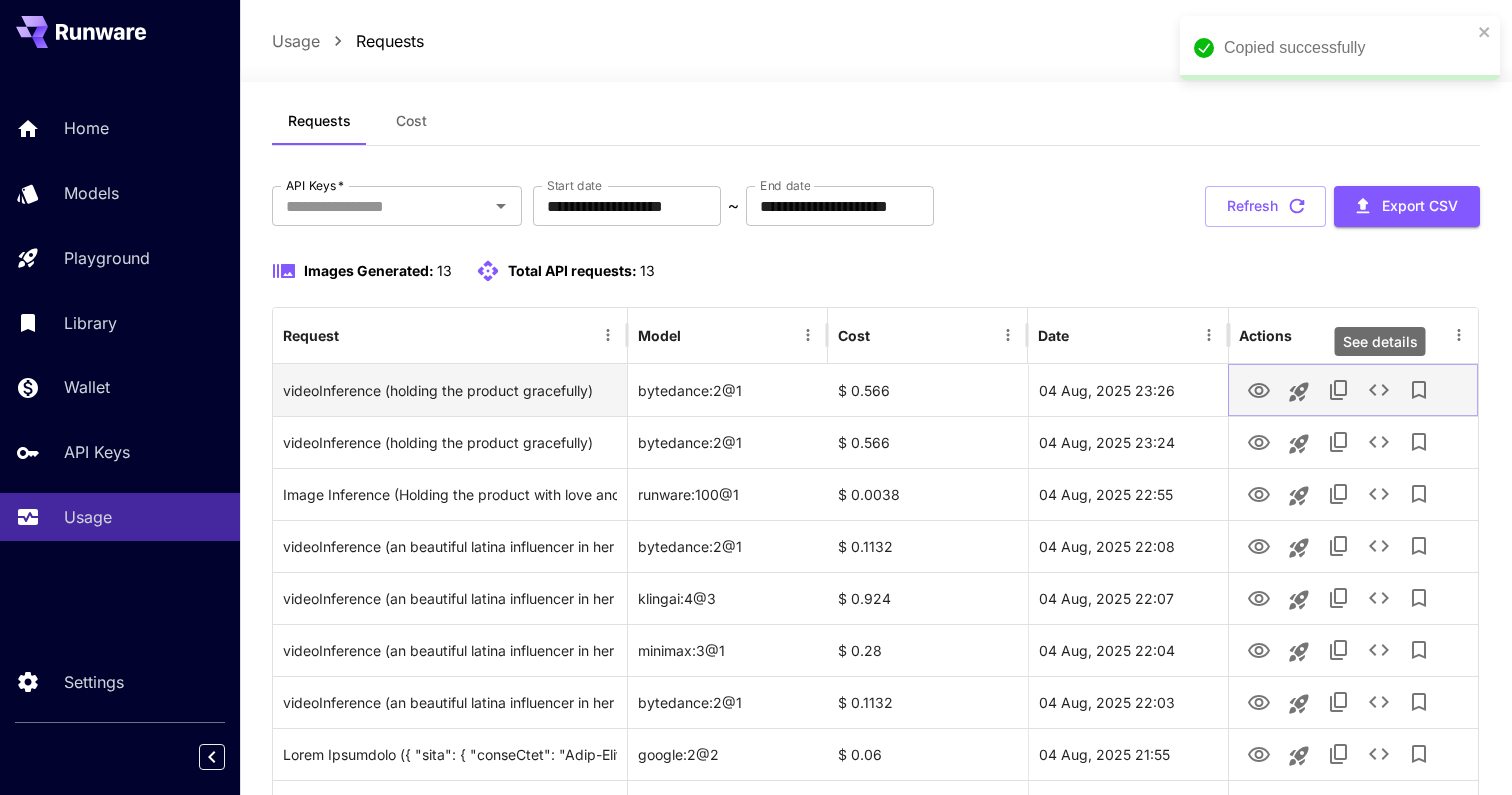 click 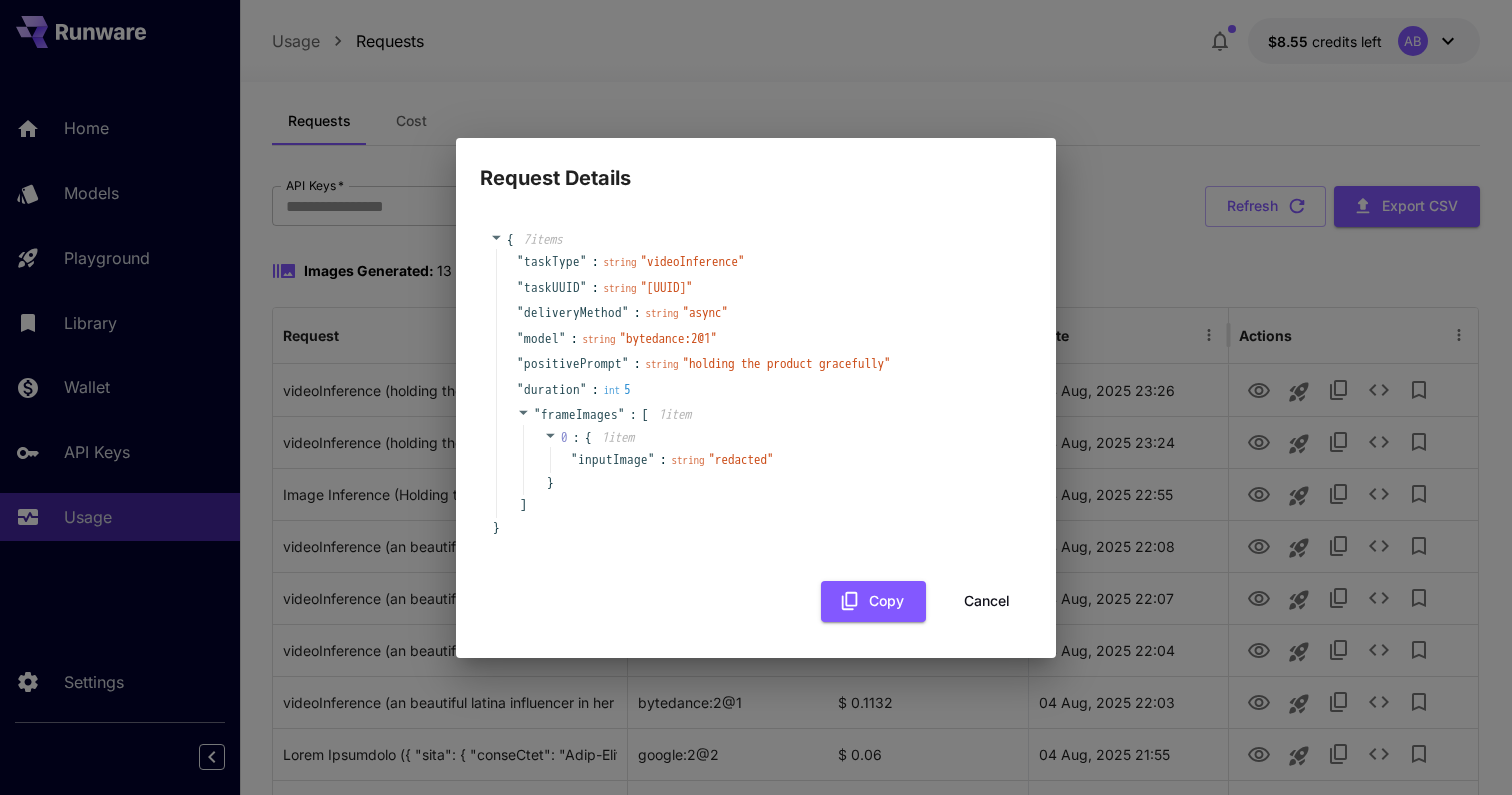 click on "Request Details { 7  item s " taskType " : string " videoInference " " taskUUID " : string " 5463f1d4-7168-42dd-88e5-595f8d38e476 " " deliveryMethod " : string " async " " model " : string " bytedance:2@1 " " positivePrompt " : string " holding the product gracefully " " duration " : int 5 " frameImages " : [ 1  item 0 : { 1  item " inputImage " : string " redacted " } ] } Copy Cancel" at bounding box center [756, 397] 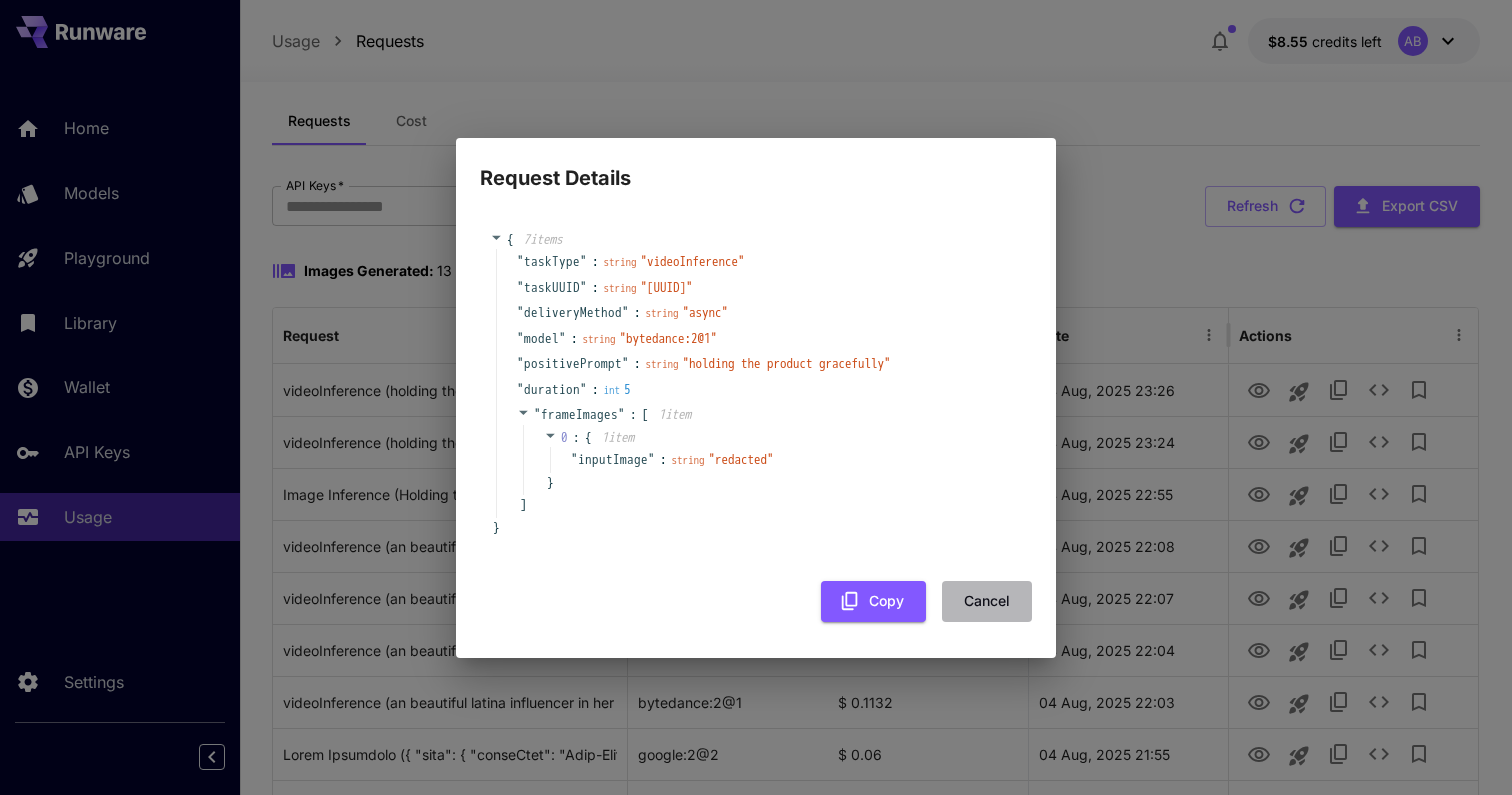 click on "Cancel" at bounding box center [987, 601] 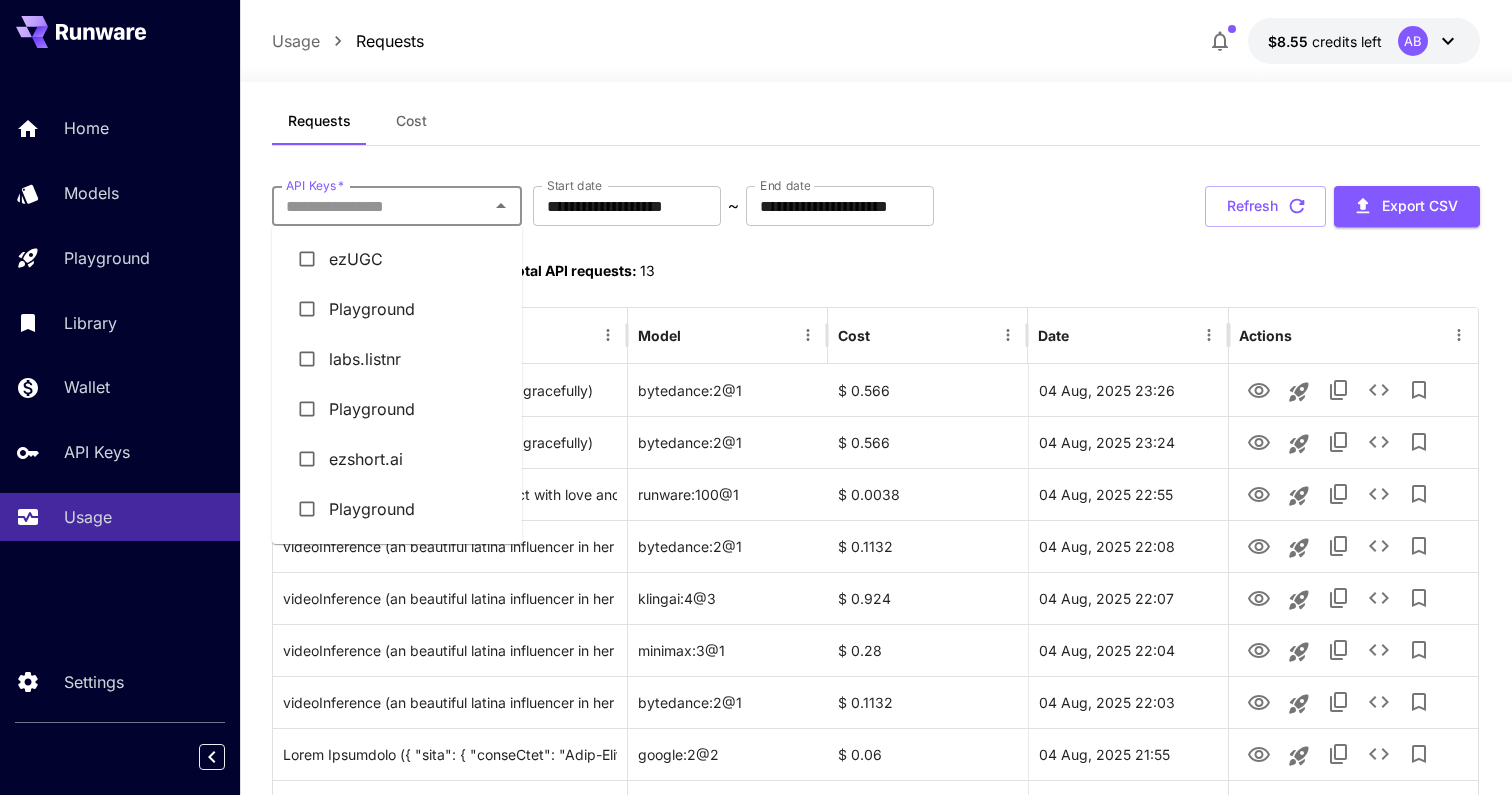 click on "API Keys   *" at bounding box center [380, 206] 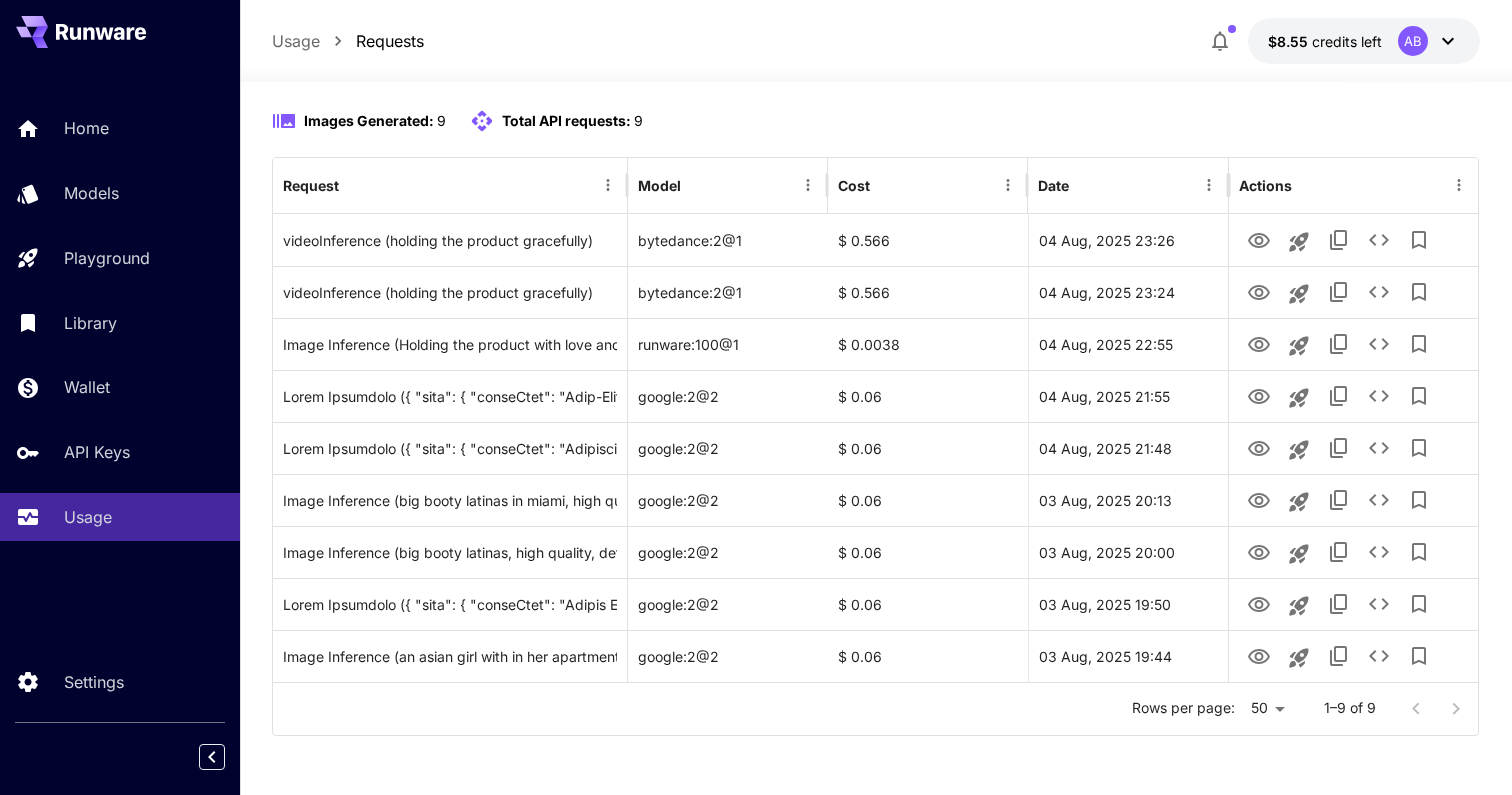scroll, scrollTop: 0, scrollLeft: 0, axis: both 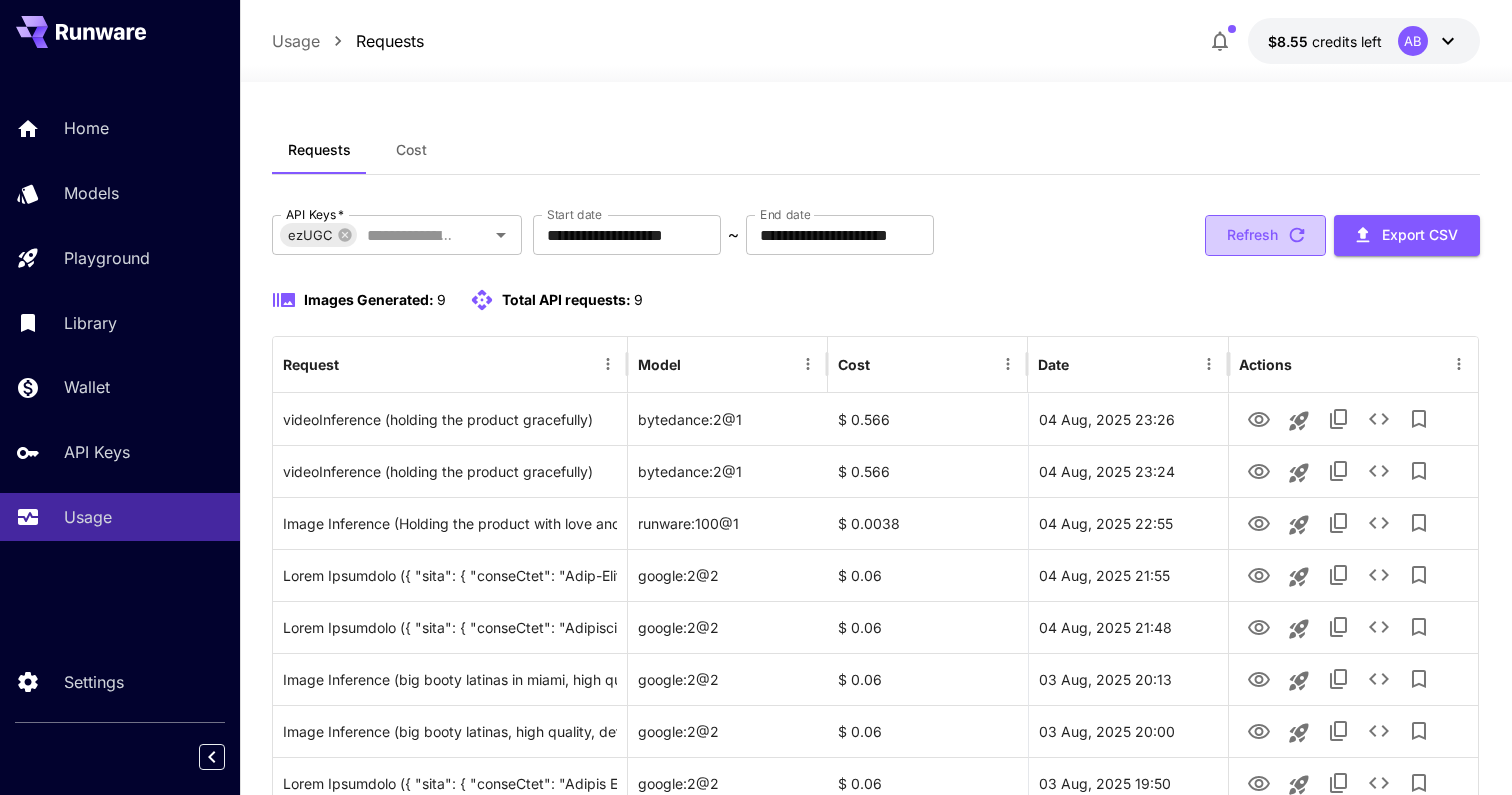 click on "Refresh" at bounding box center [1265, 235] 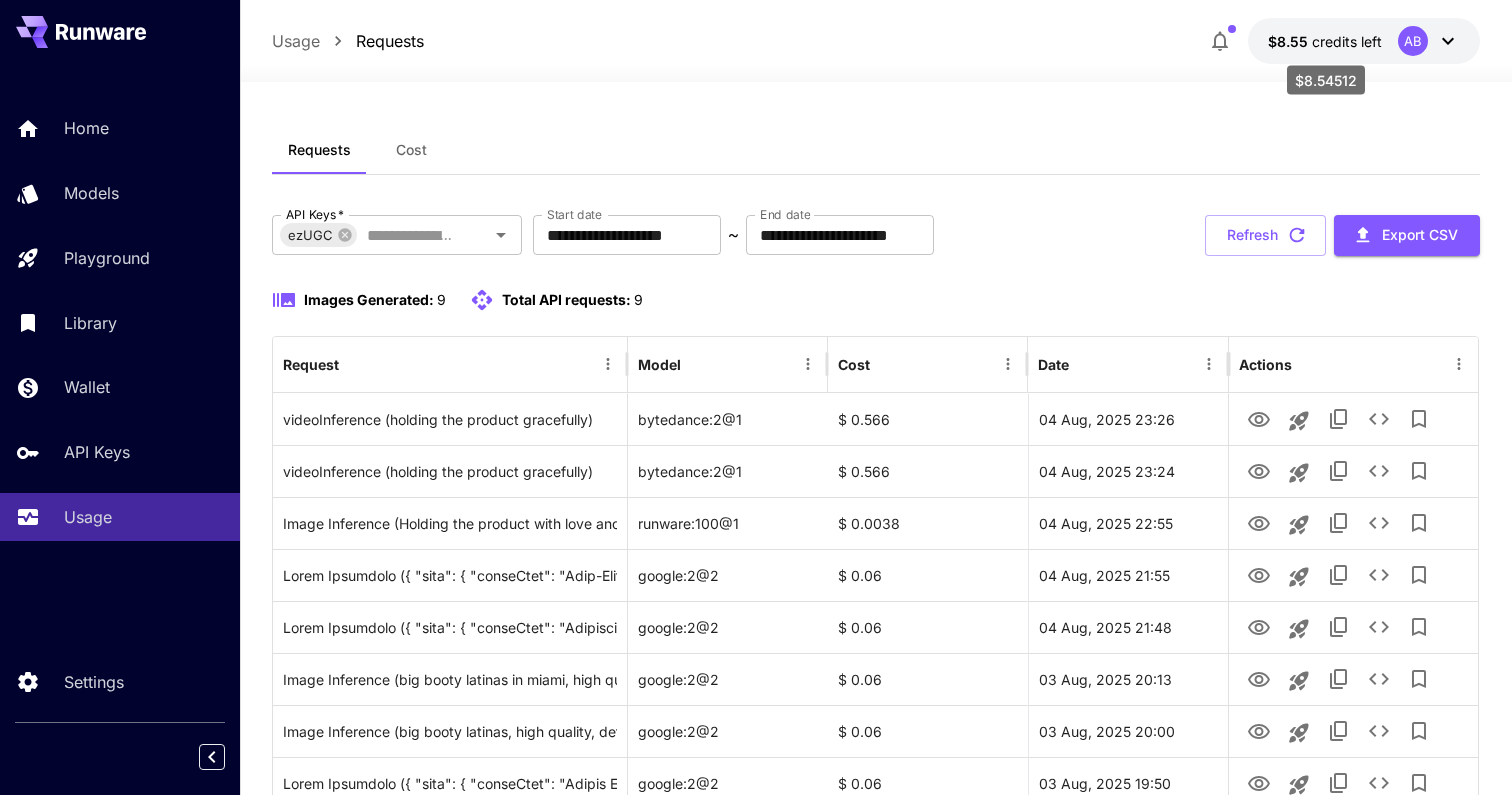 click on "$8.55" at bounding box center [1290, 41] 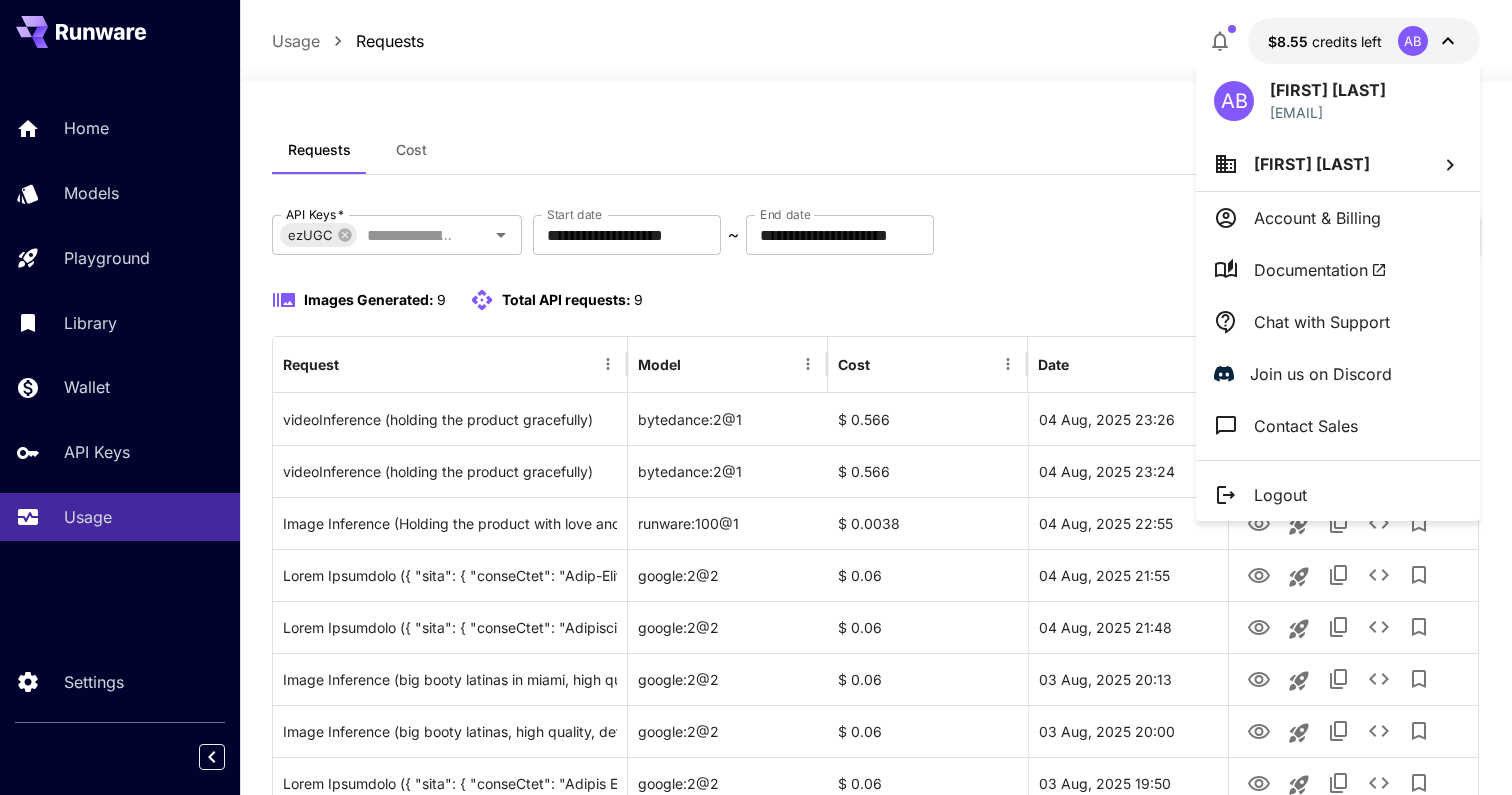 click at bounding box center (756, 397) 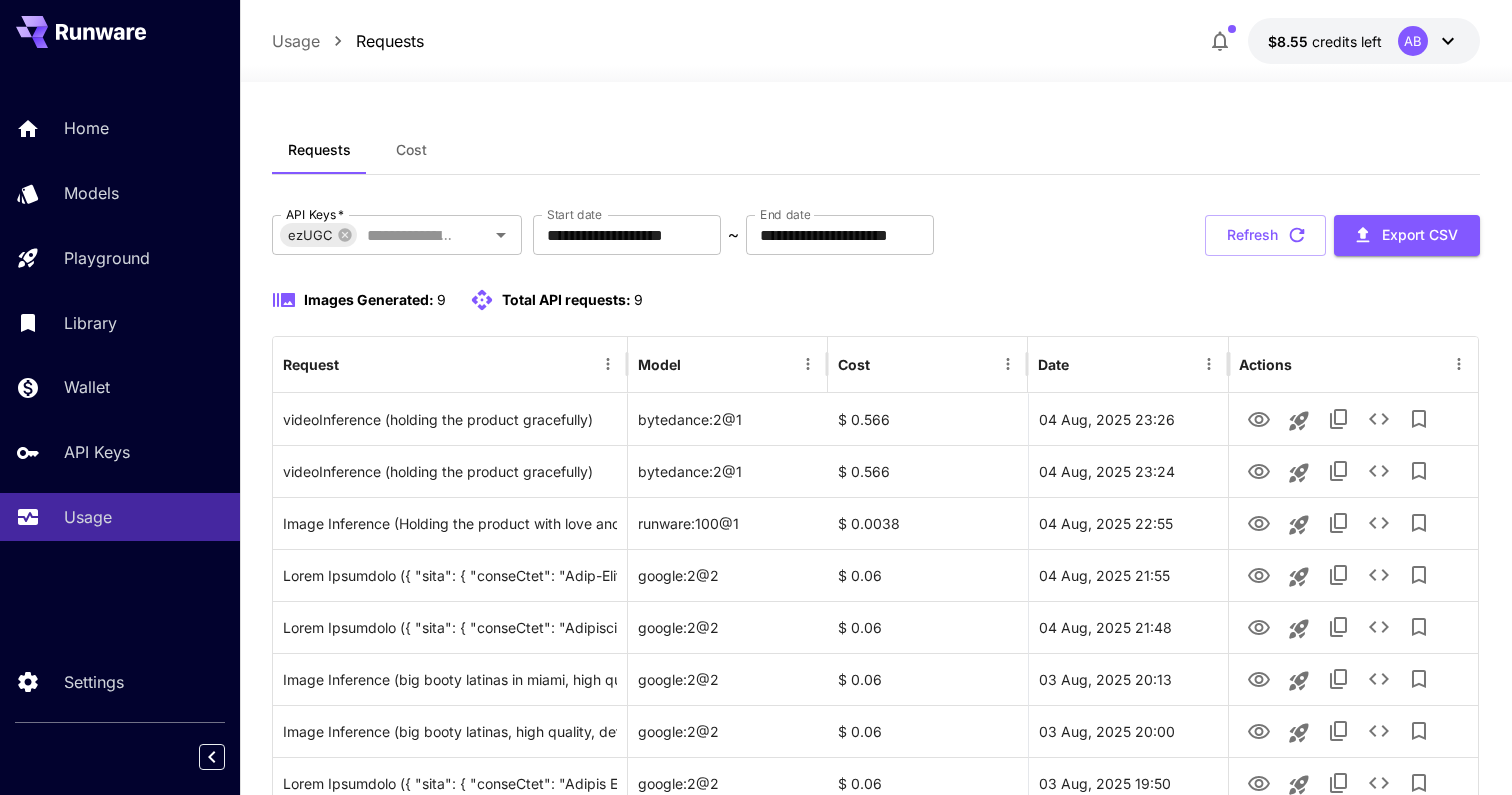 click on "credits left" at bounding box center [1347, 41] 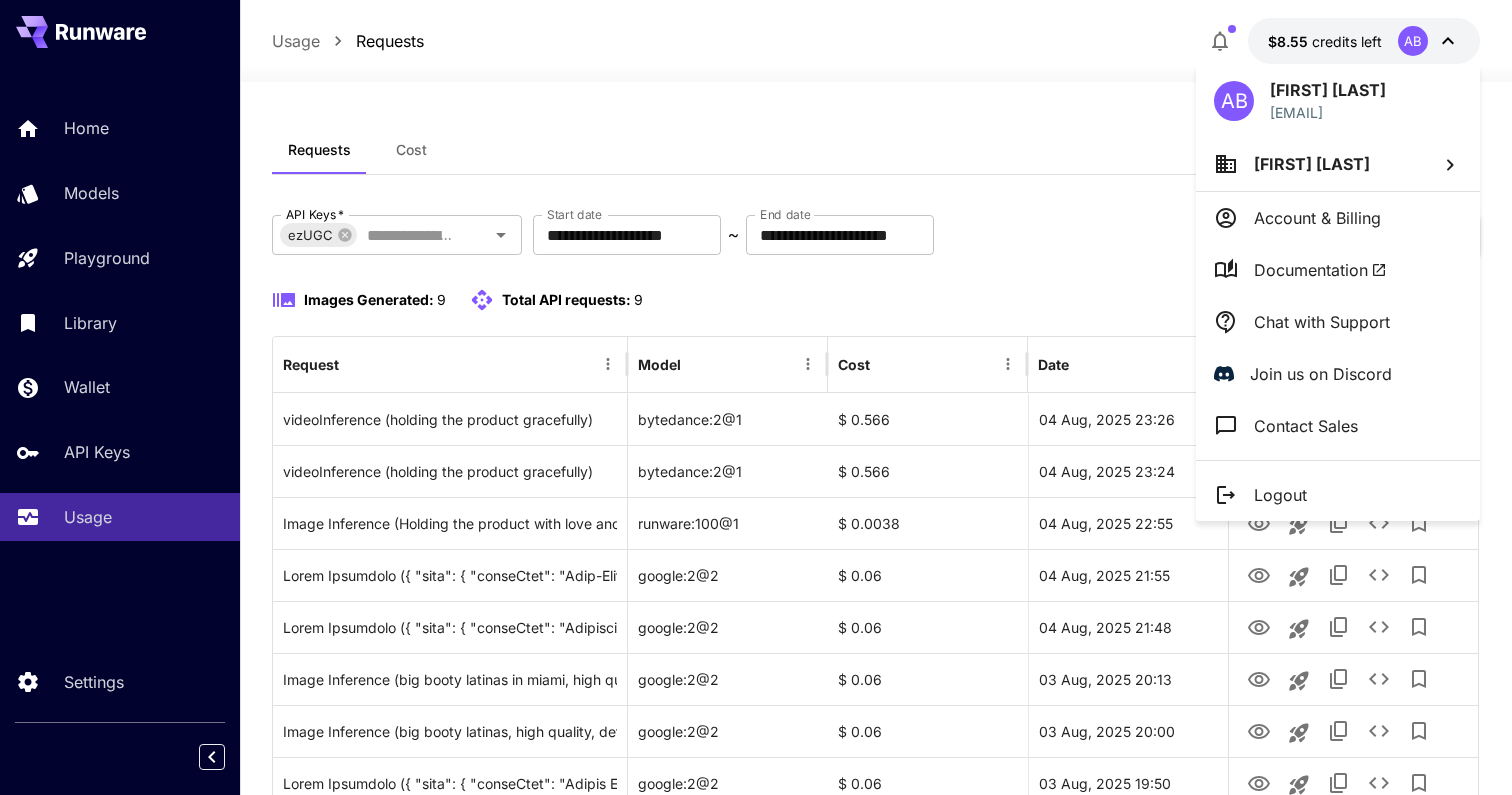 click on "Chat with Support" at bounding box center (1322, 322) 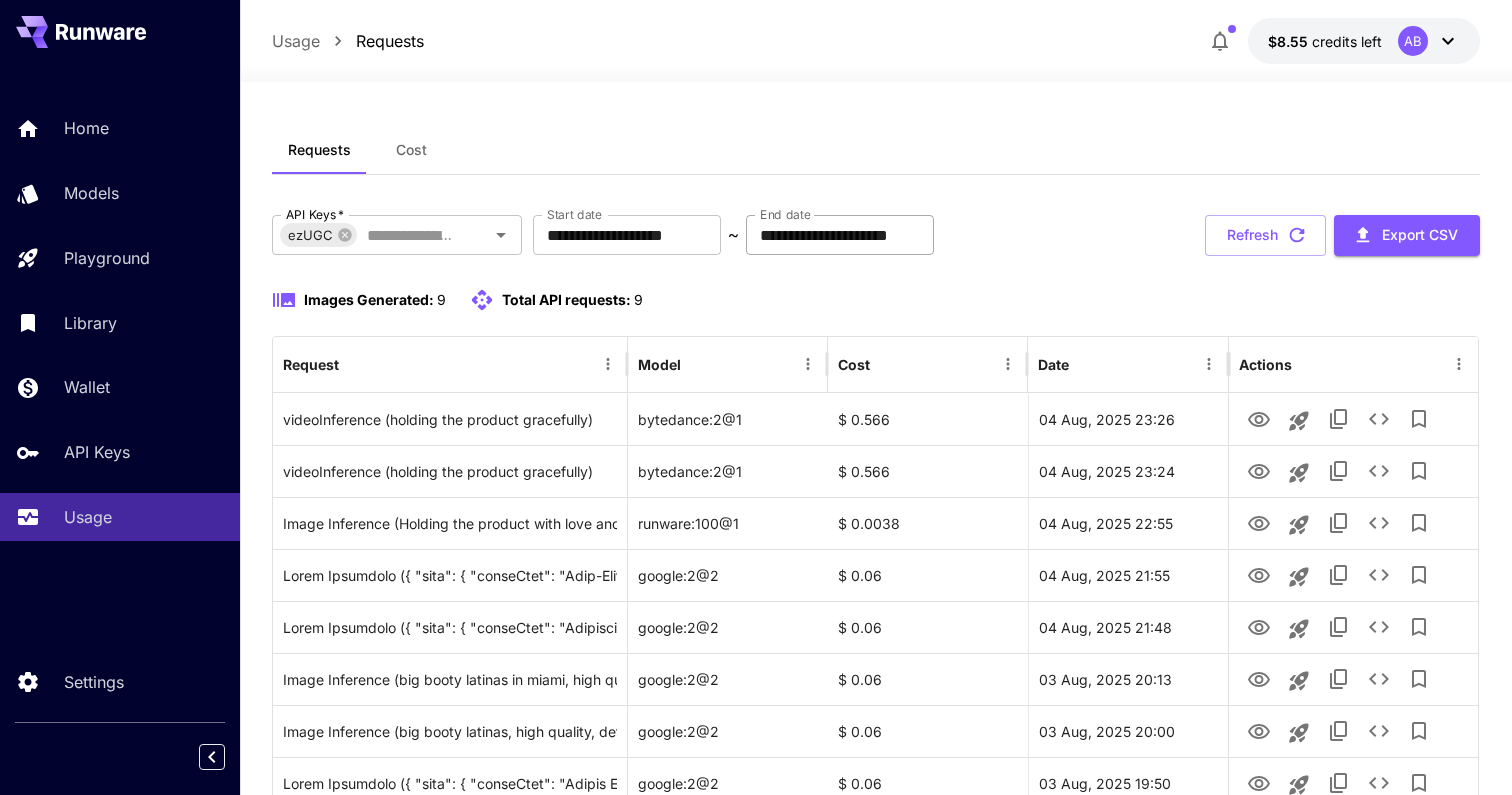 click on "**********" at bounding box center [840, 235] 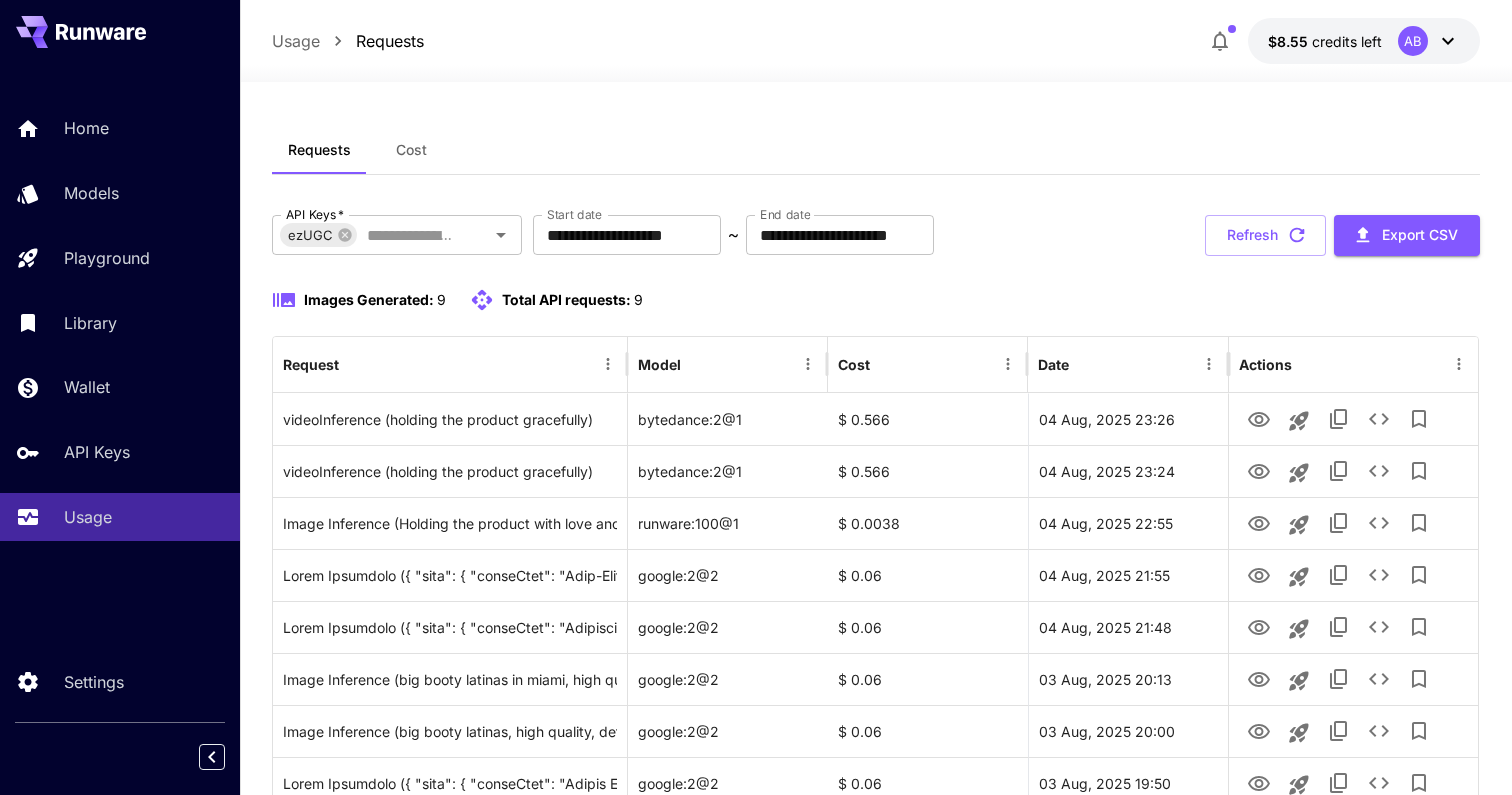 click on "**********" at bounding box center (876, 528) 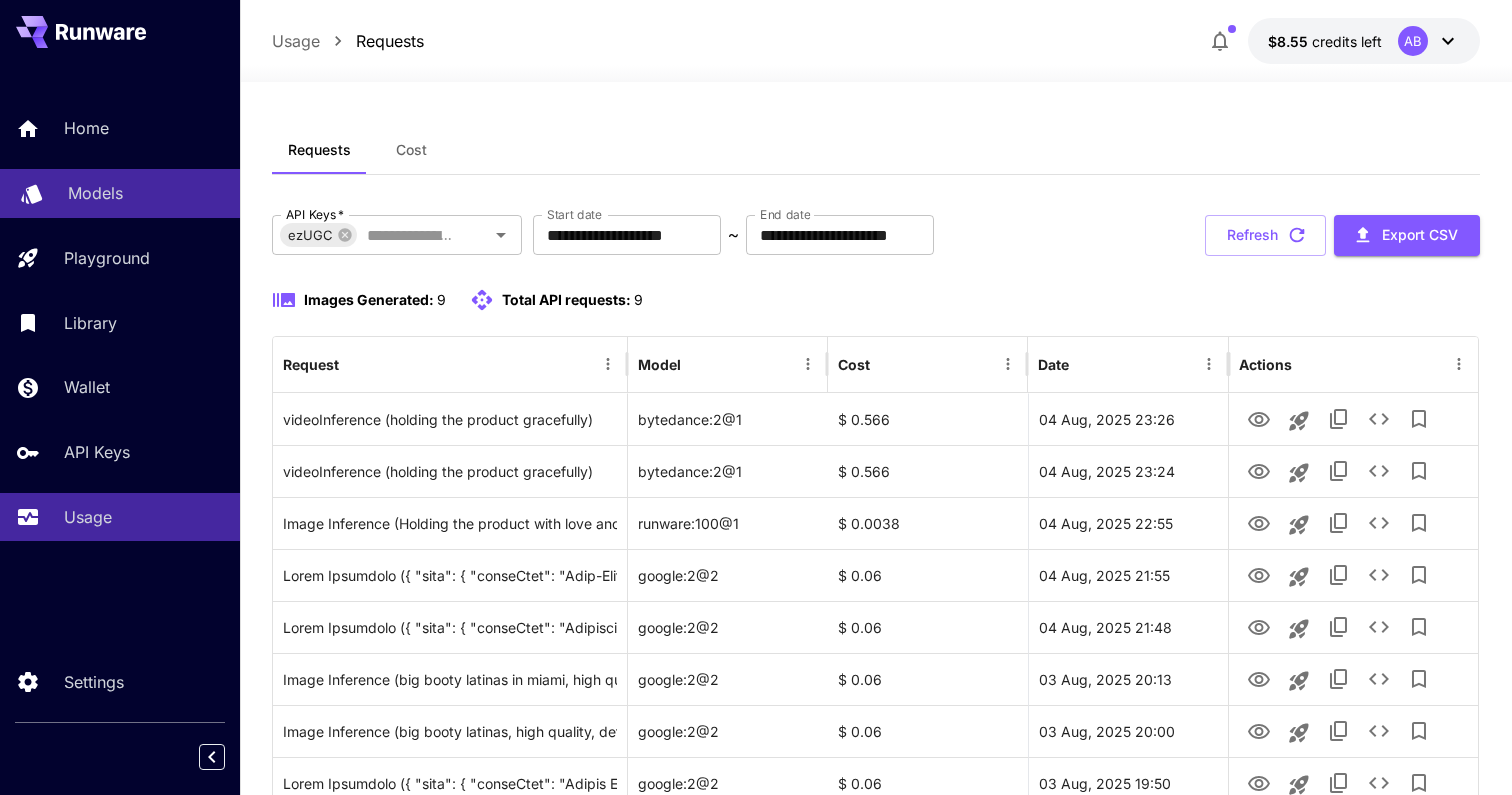 click on "Models" at bounding box center (146, 193) 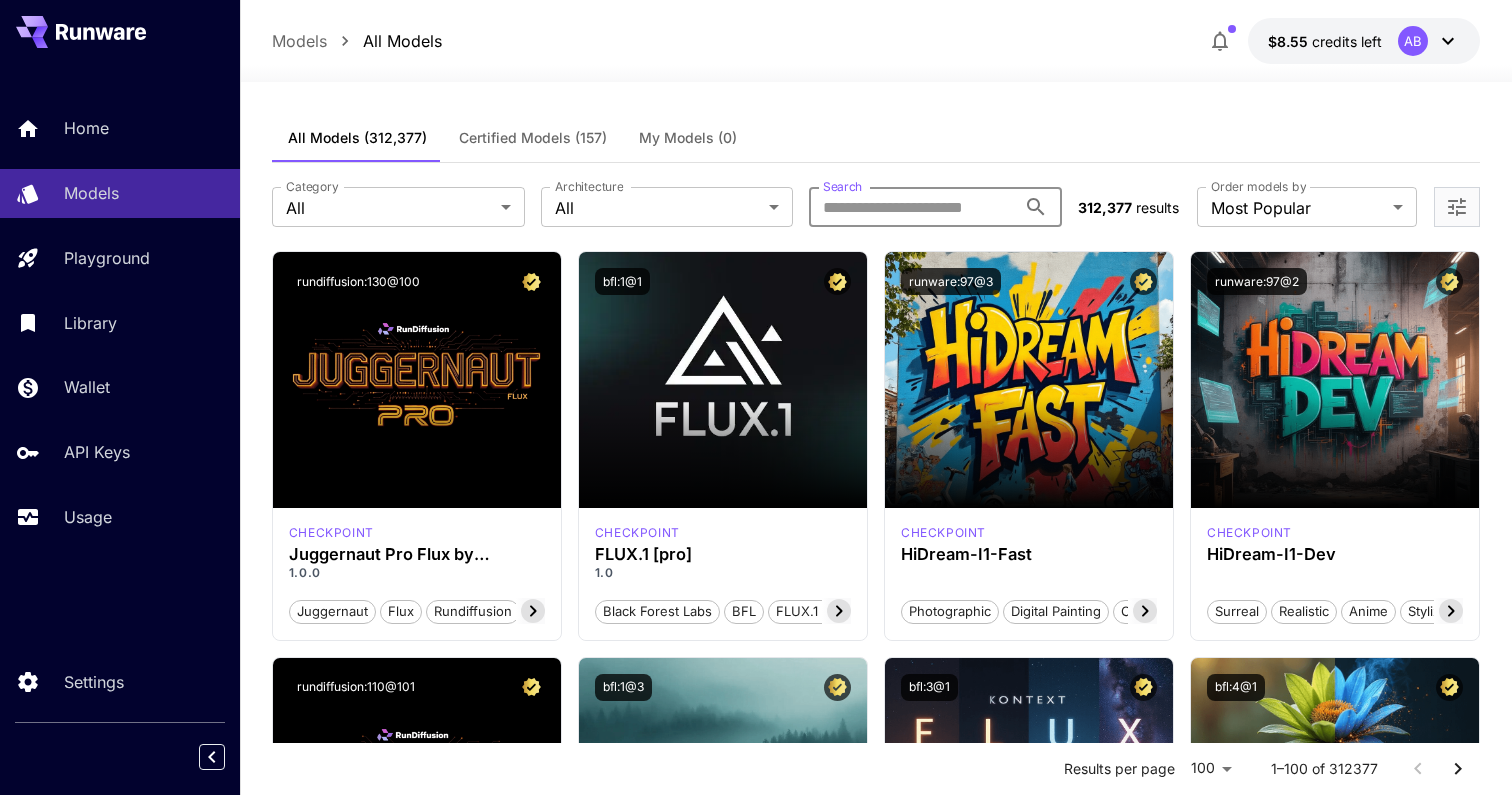 click on "Search" at bounding box center [912, 207] 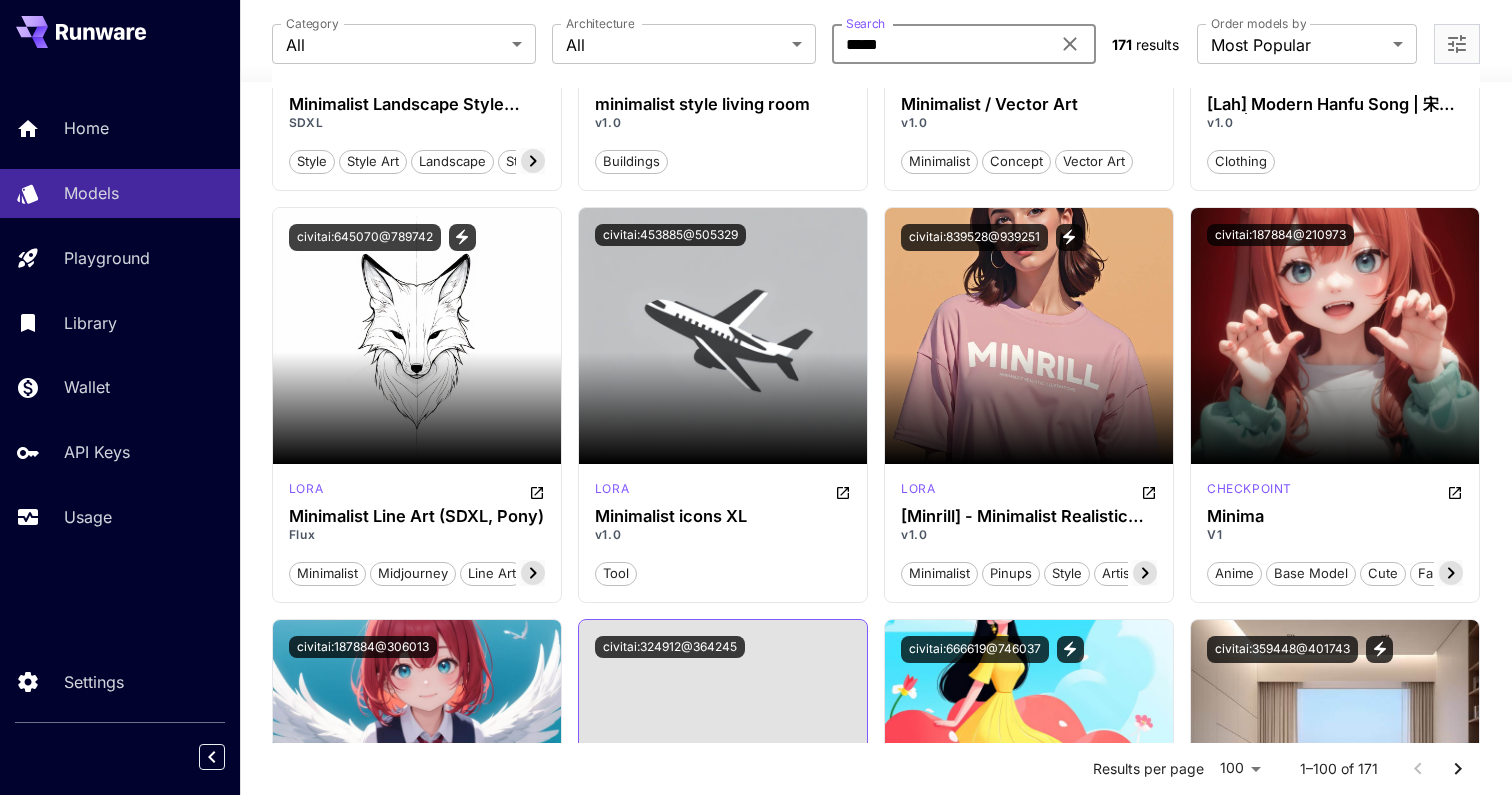 scroll, scrollTop: 5645, scrollLeft: 0, axis: vertical 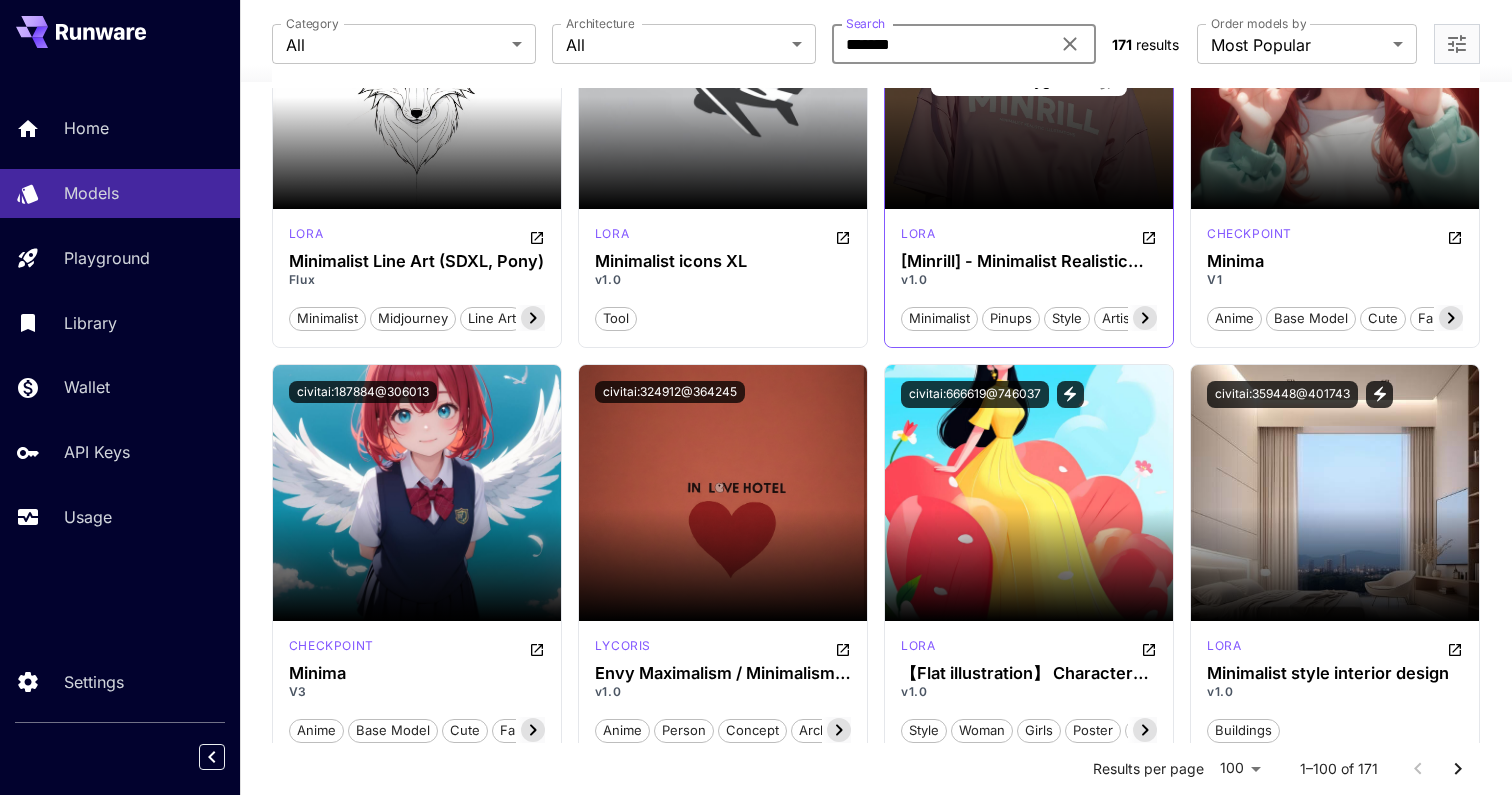 type on "*******" 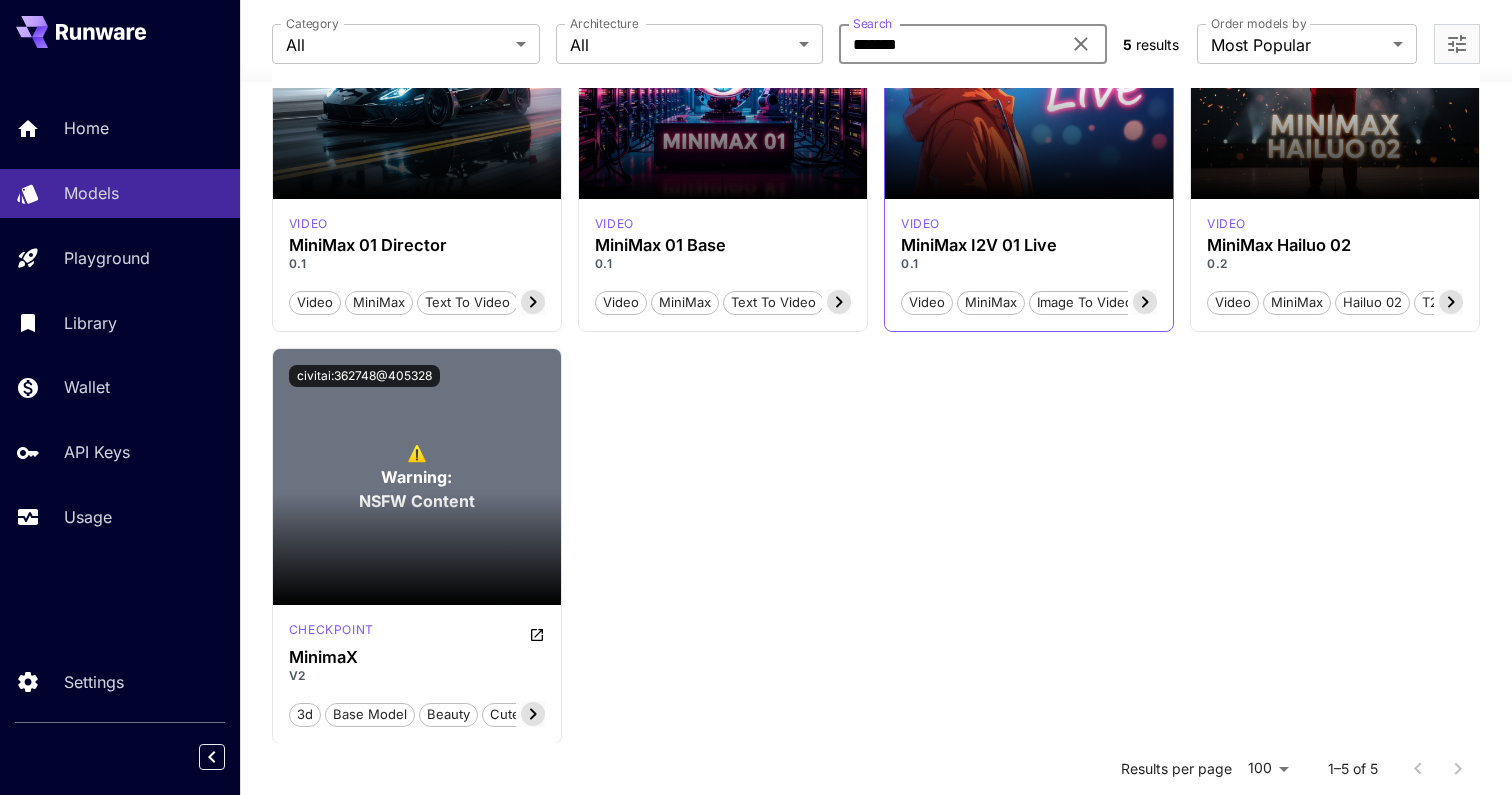 scroll, scrollTop: 0, scrollLeft: 0, axis: both 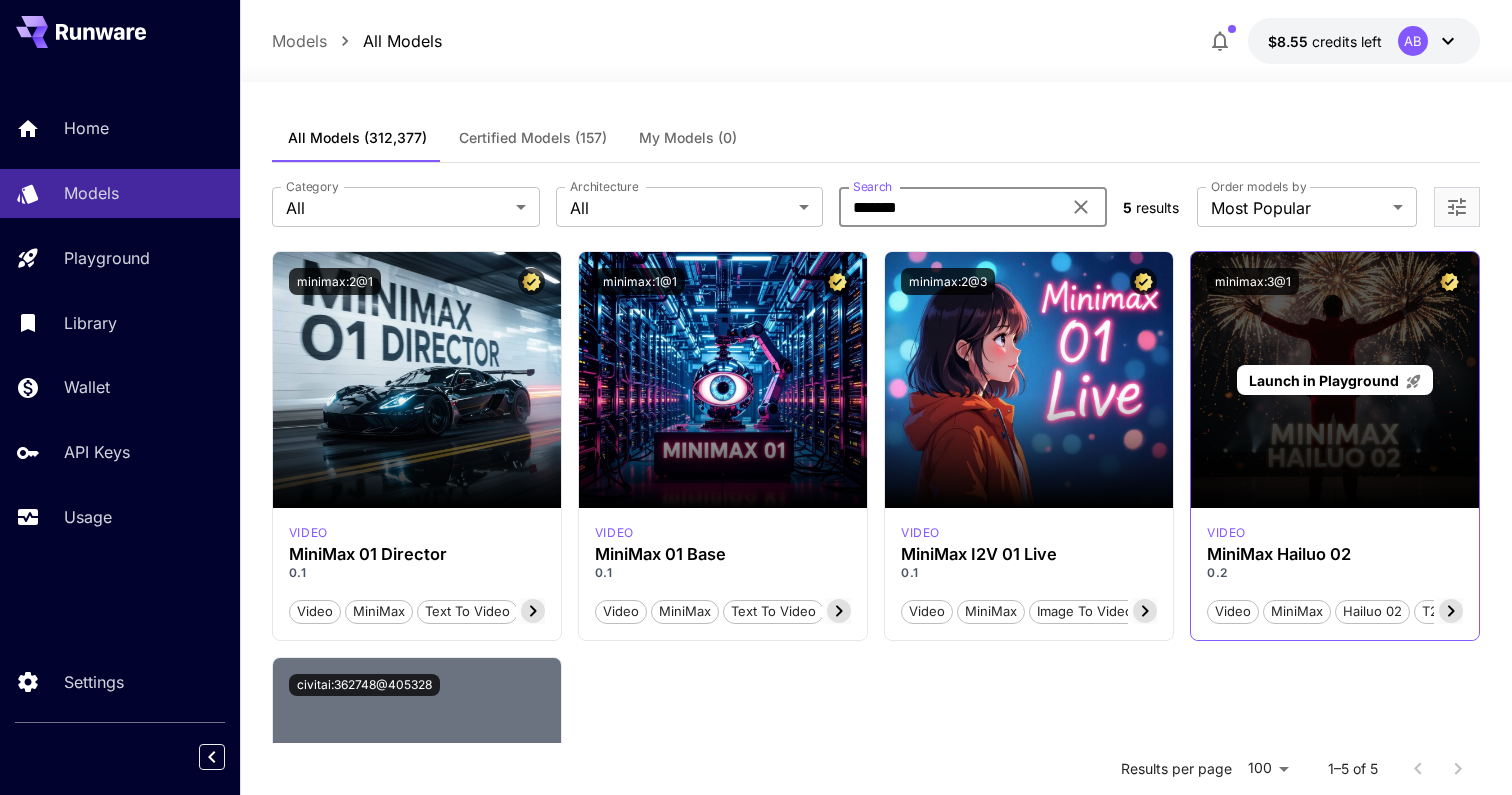 click on "Launch in Playground" at bounding box center (1324, 380) 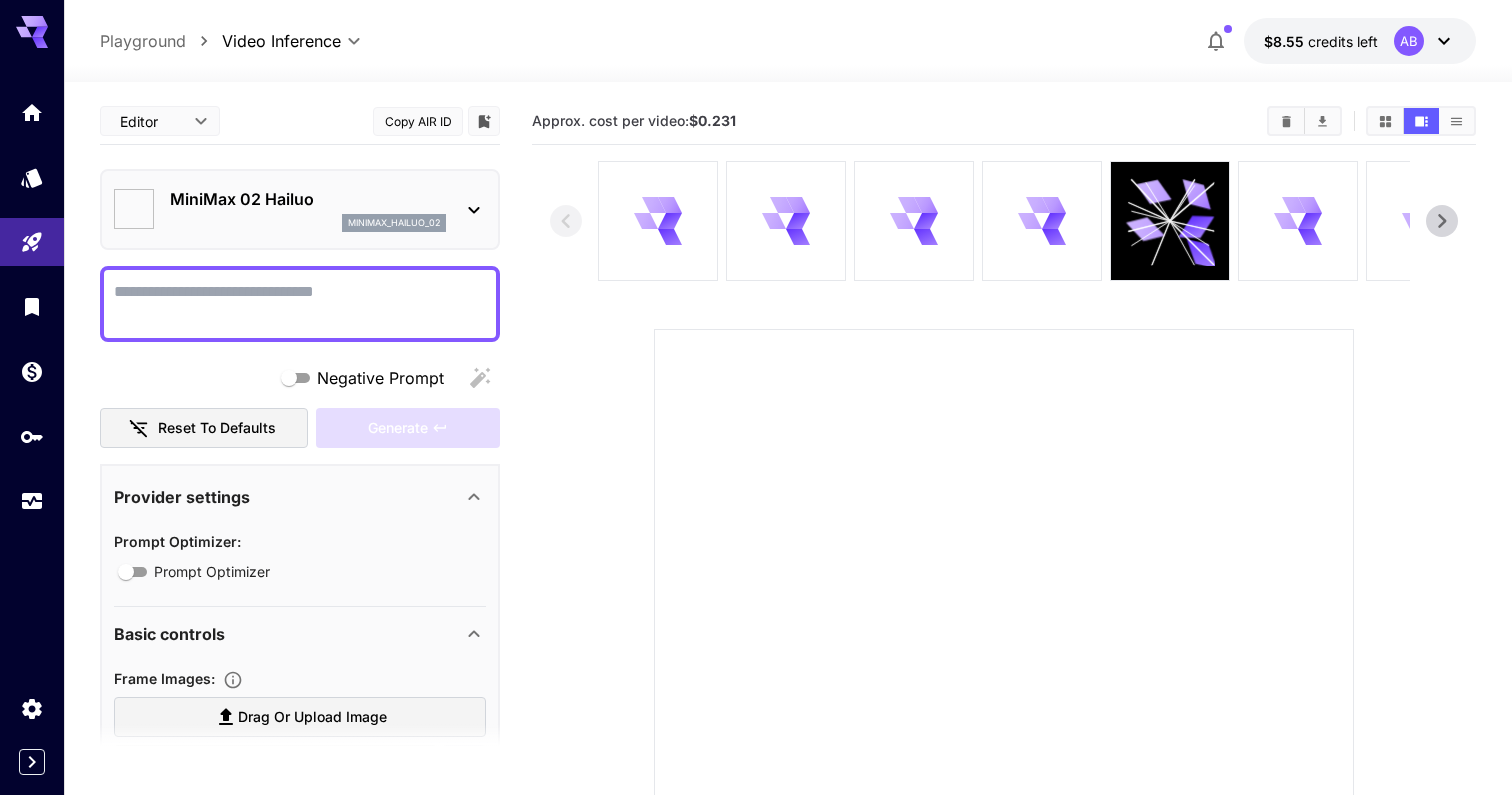 type on "*" 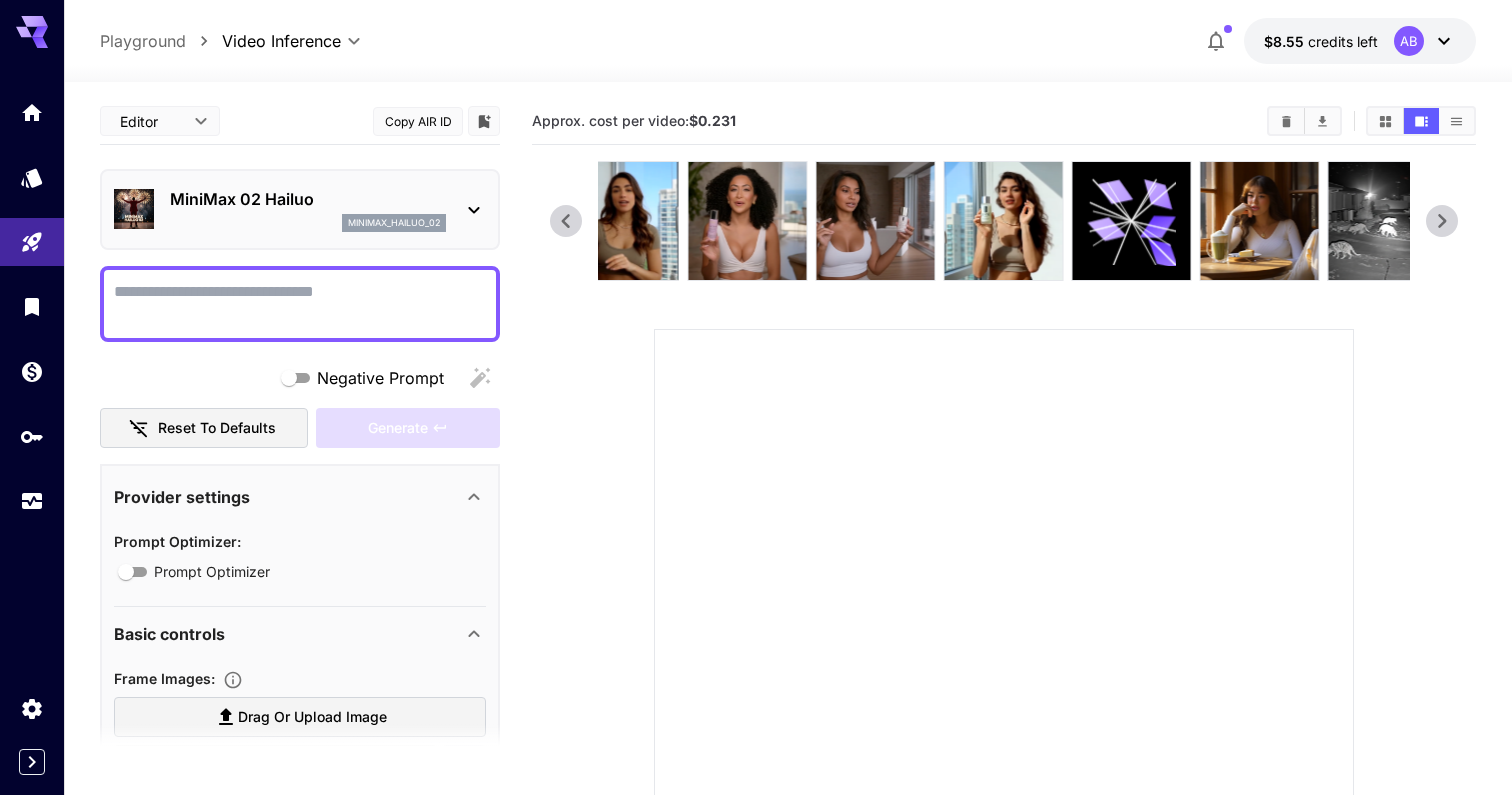 click 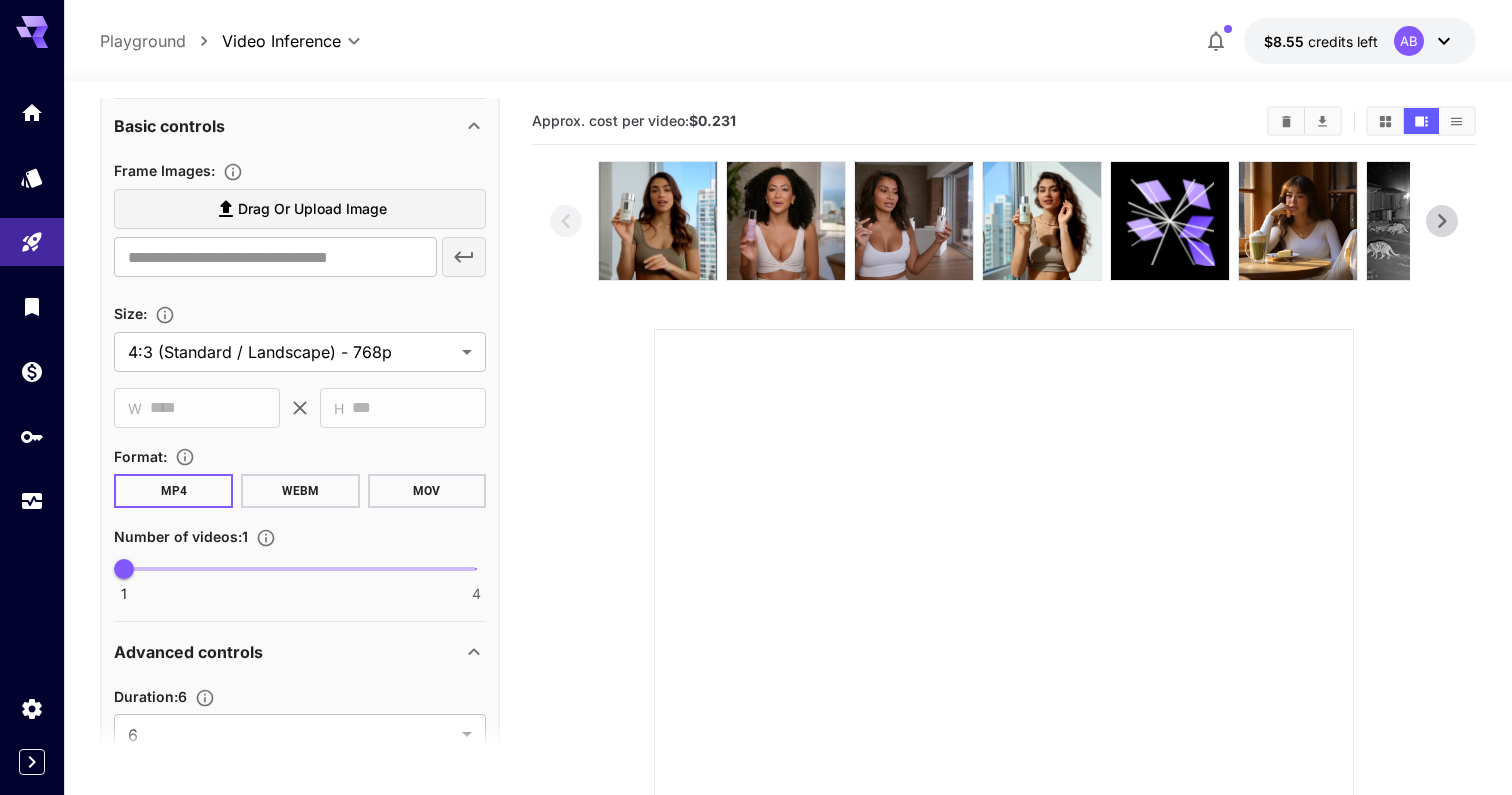 scroll, scrollTop: 510, scrollLeft: 0, axis: vertical 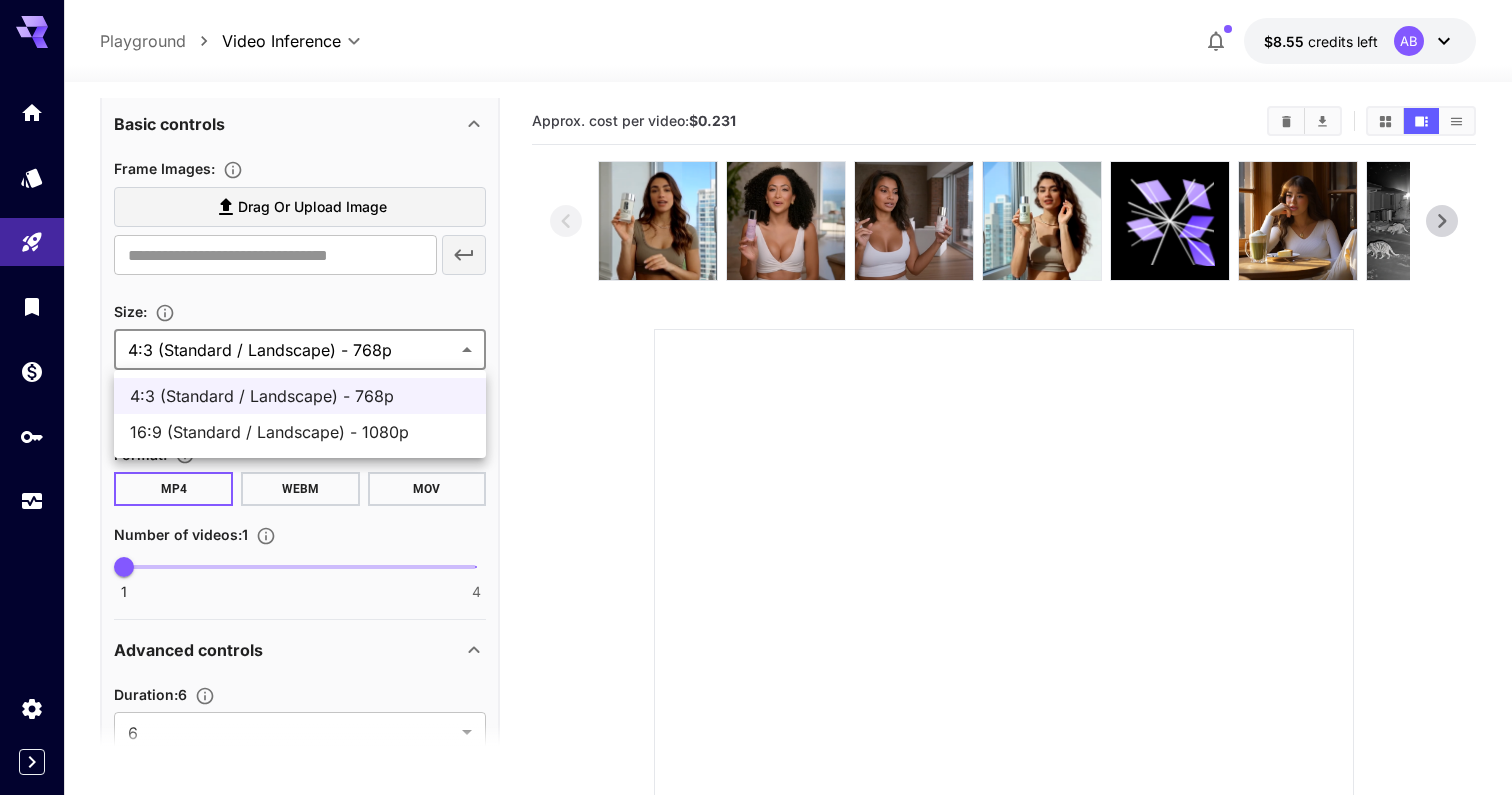 click on "**********" at bounding box center (756, 544) 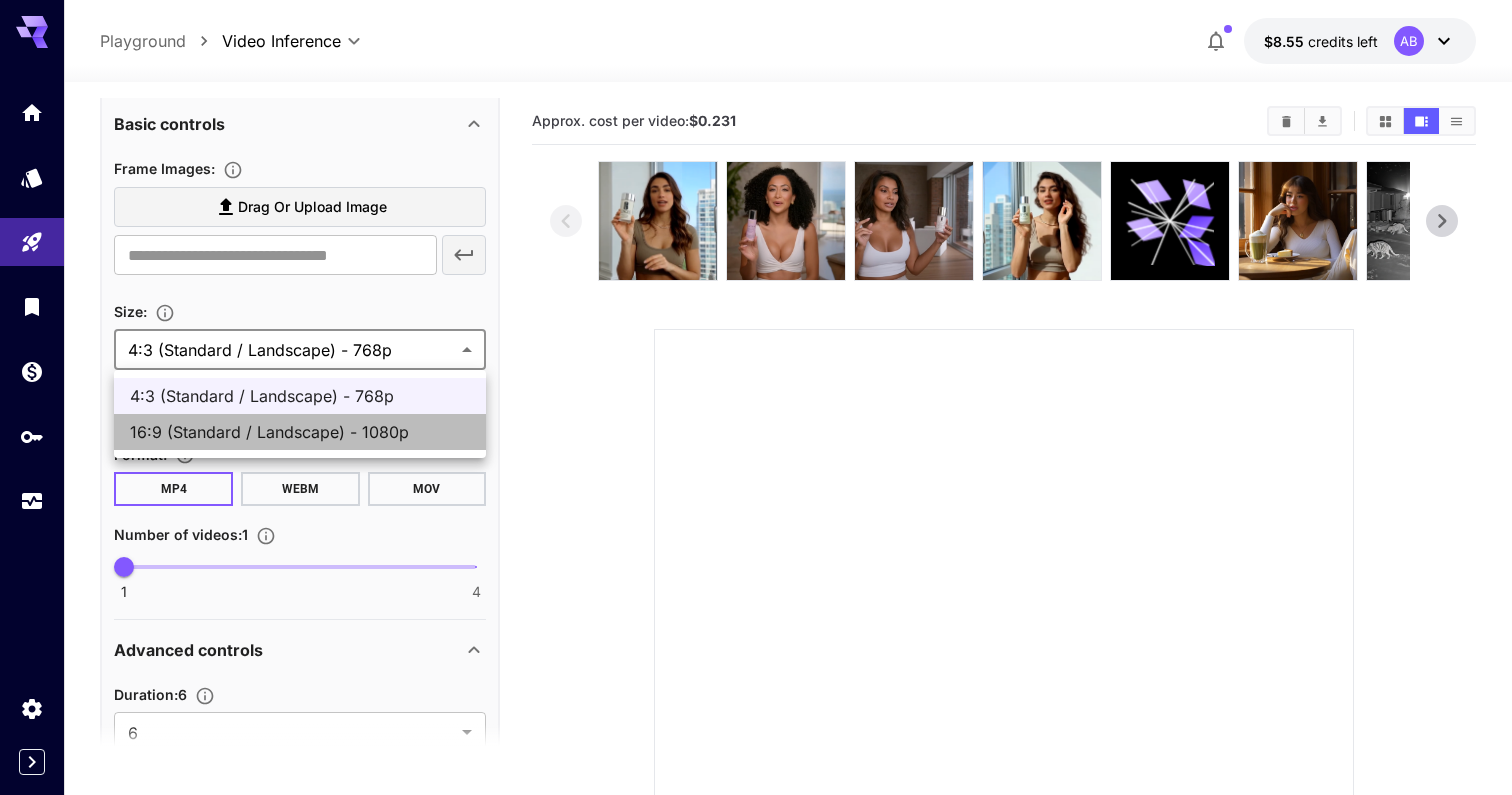 click on "16:9 (Standard / Landscape) - 1080p" at bounding box center (300, 432) 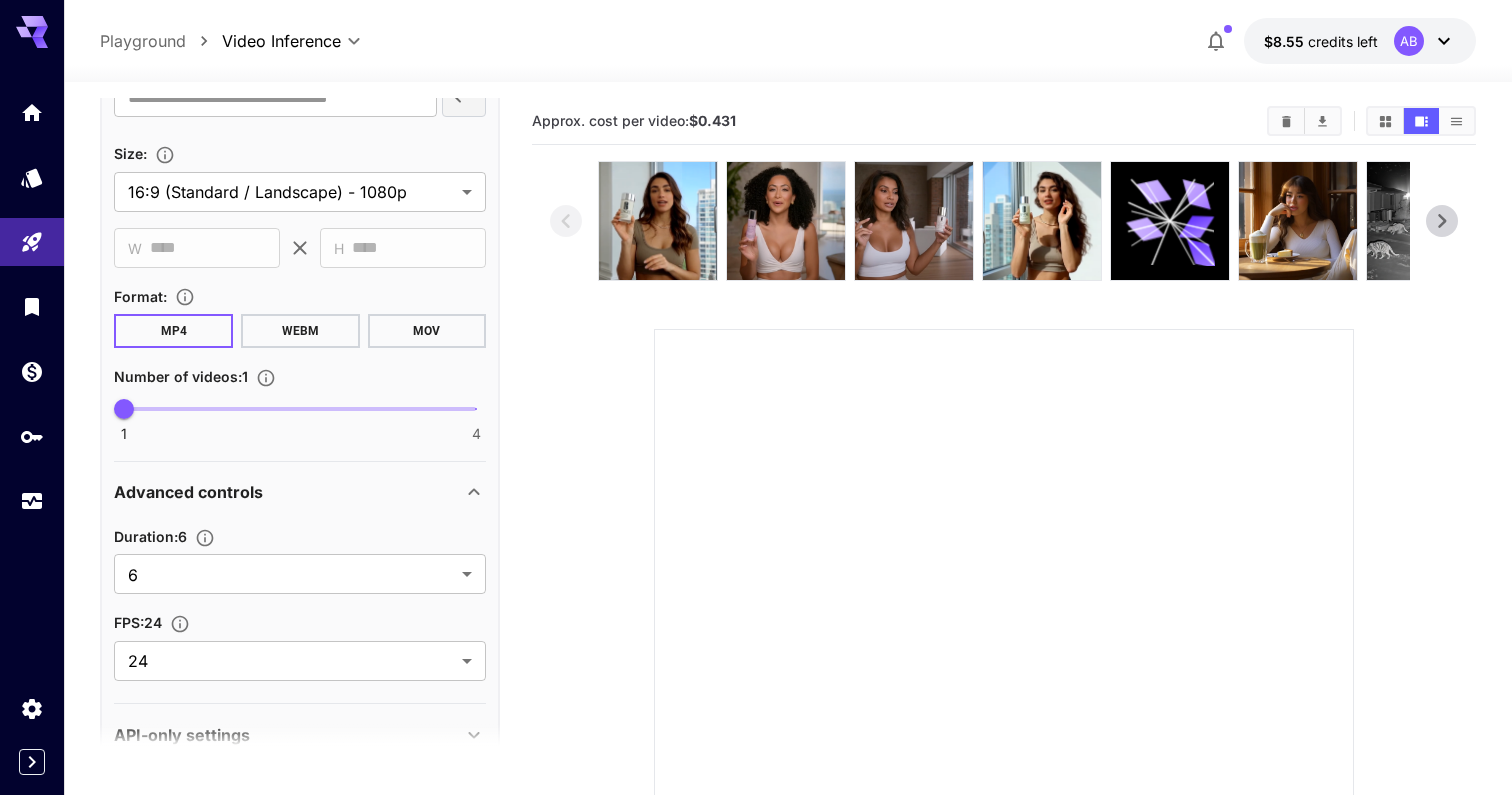 scroll, scrollTop: 711, scrollLeft: 0, axis: vertical 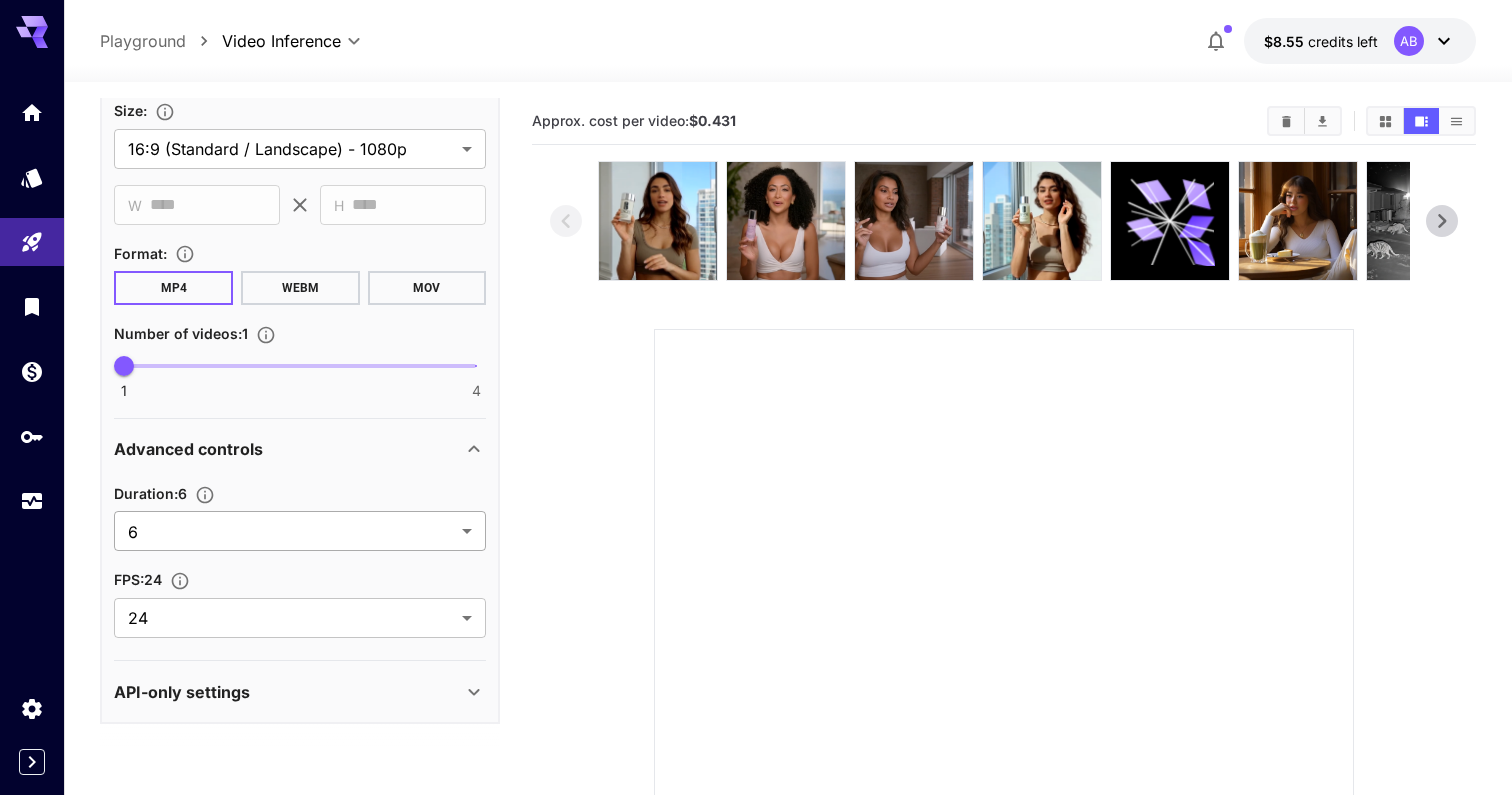 click on "**********" at bounding box center (756, 544) 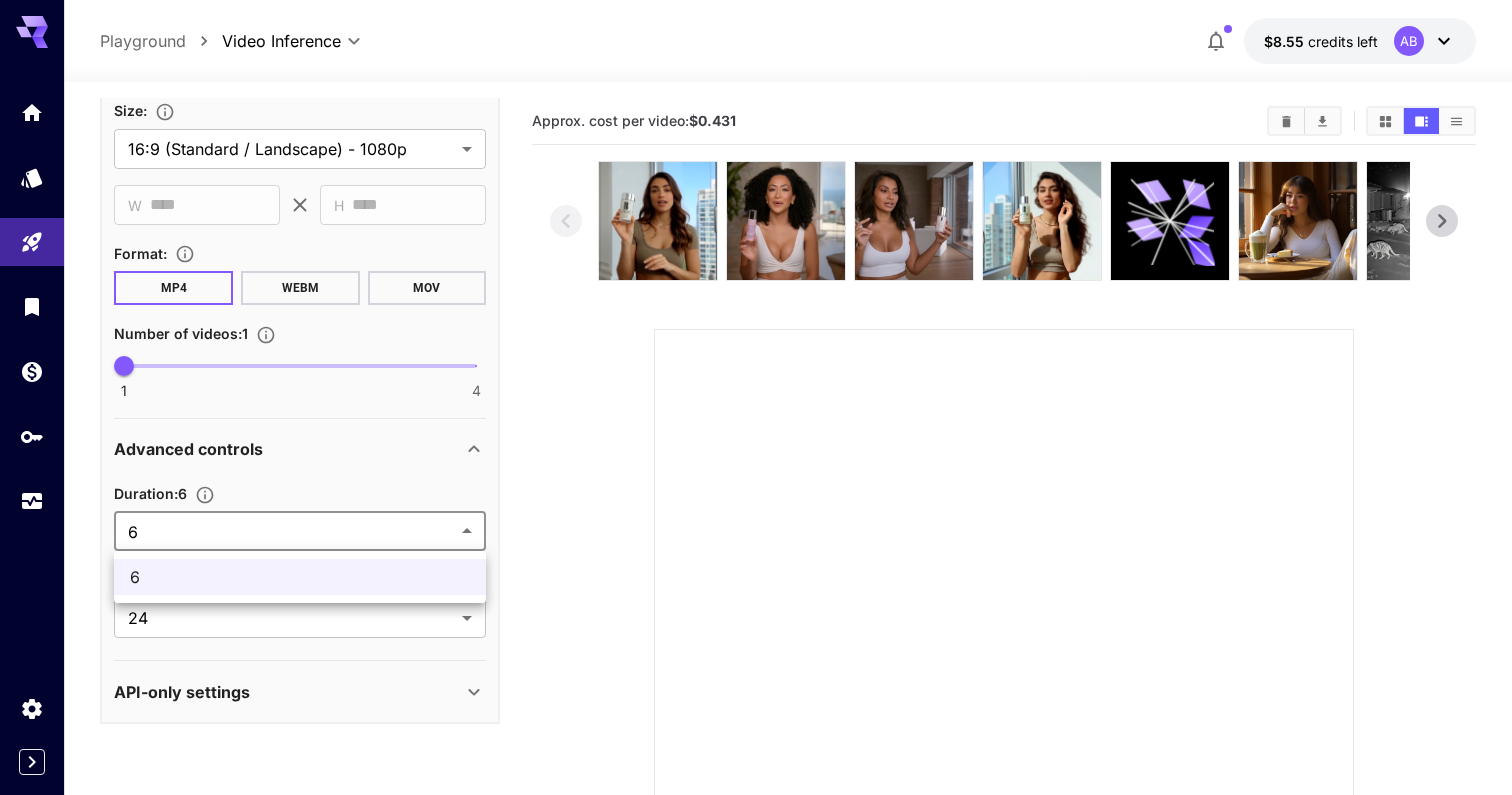 click at bounding box center (756, 397) 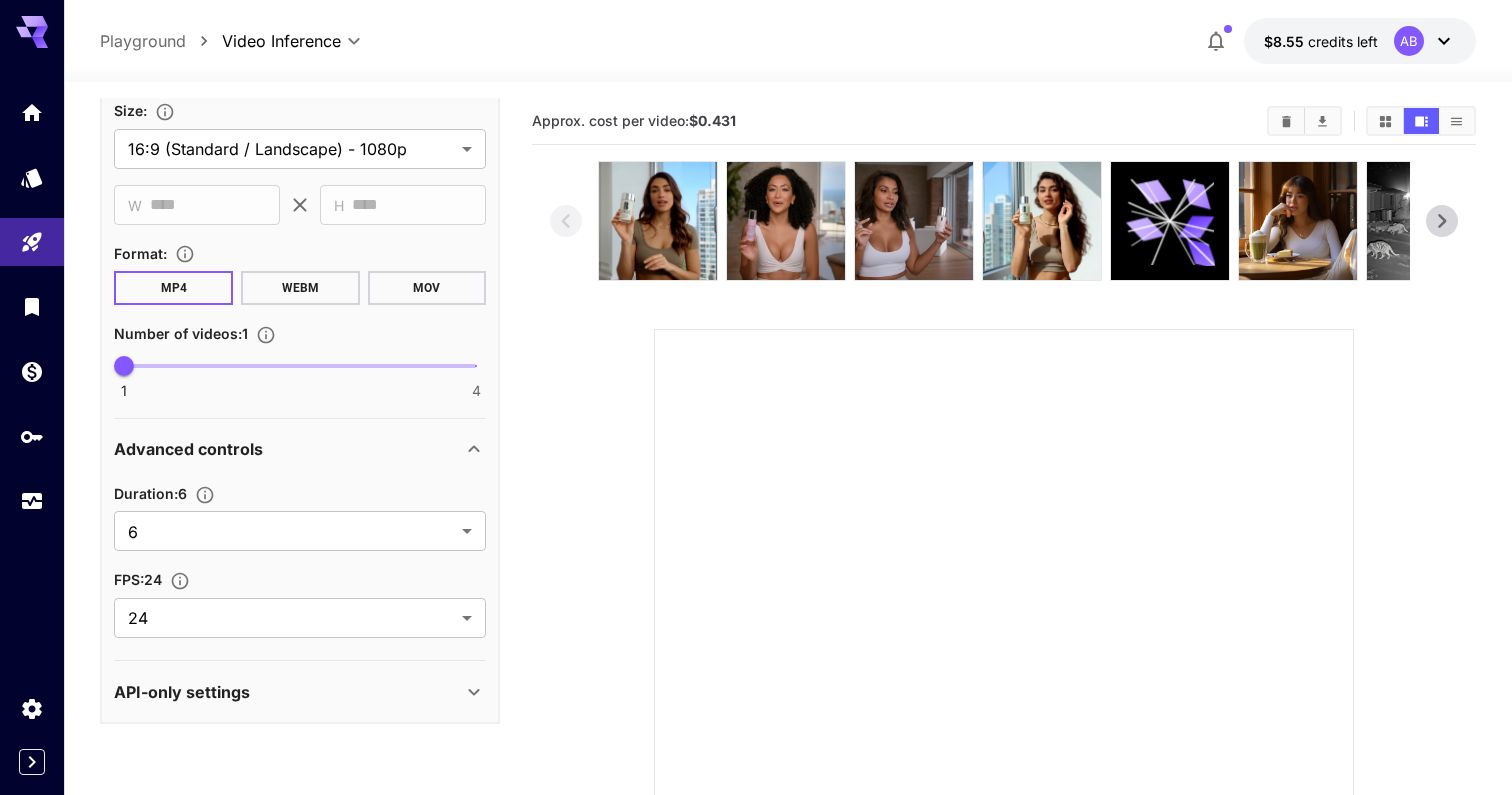 click on "FPS :  24 24 ** ​" at bounding box center (300, 602) 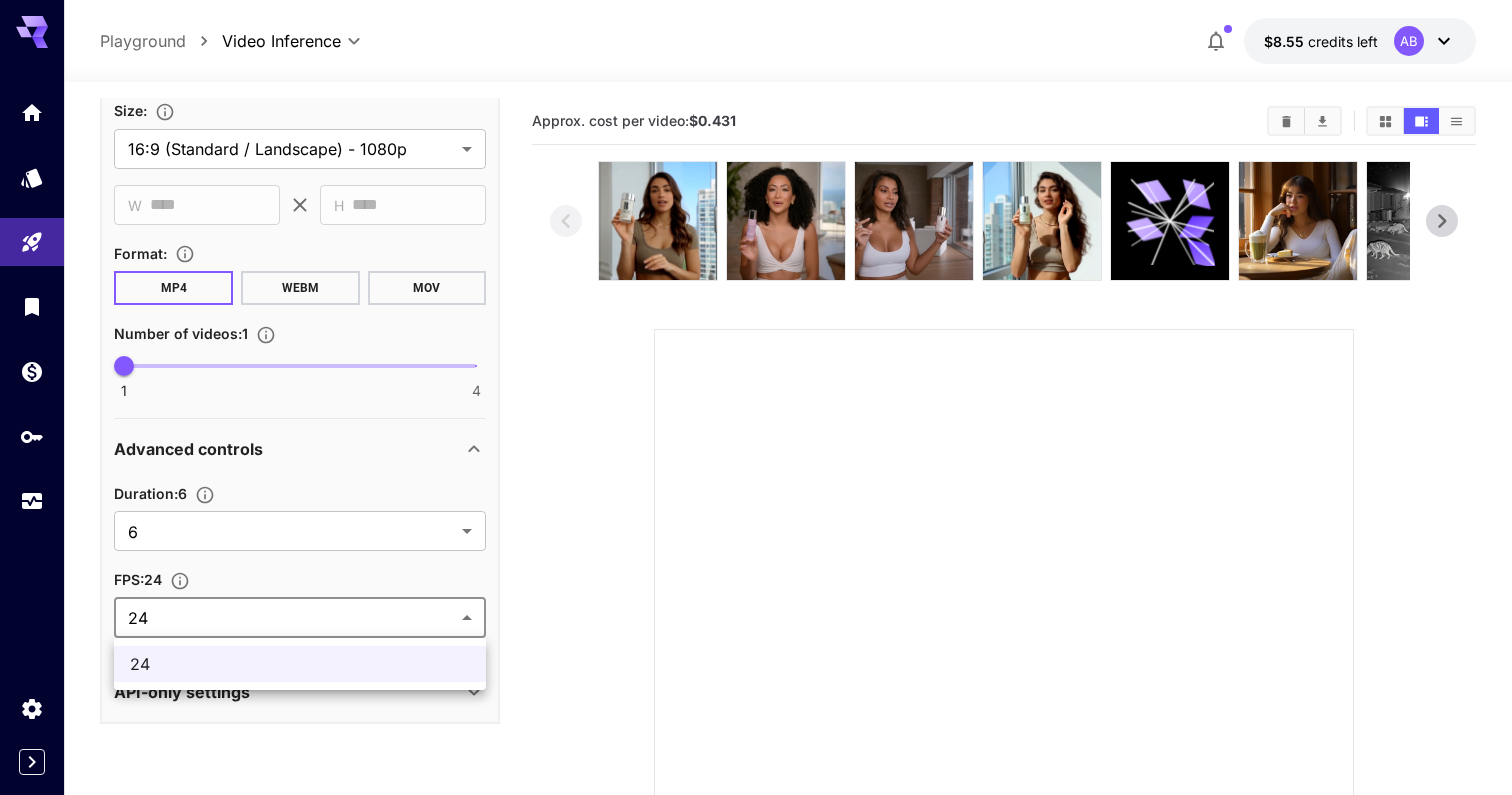 click on "**********" at bounding box center (756, 544) 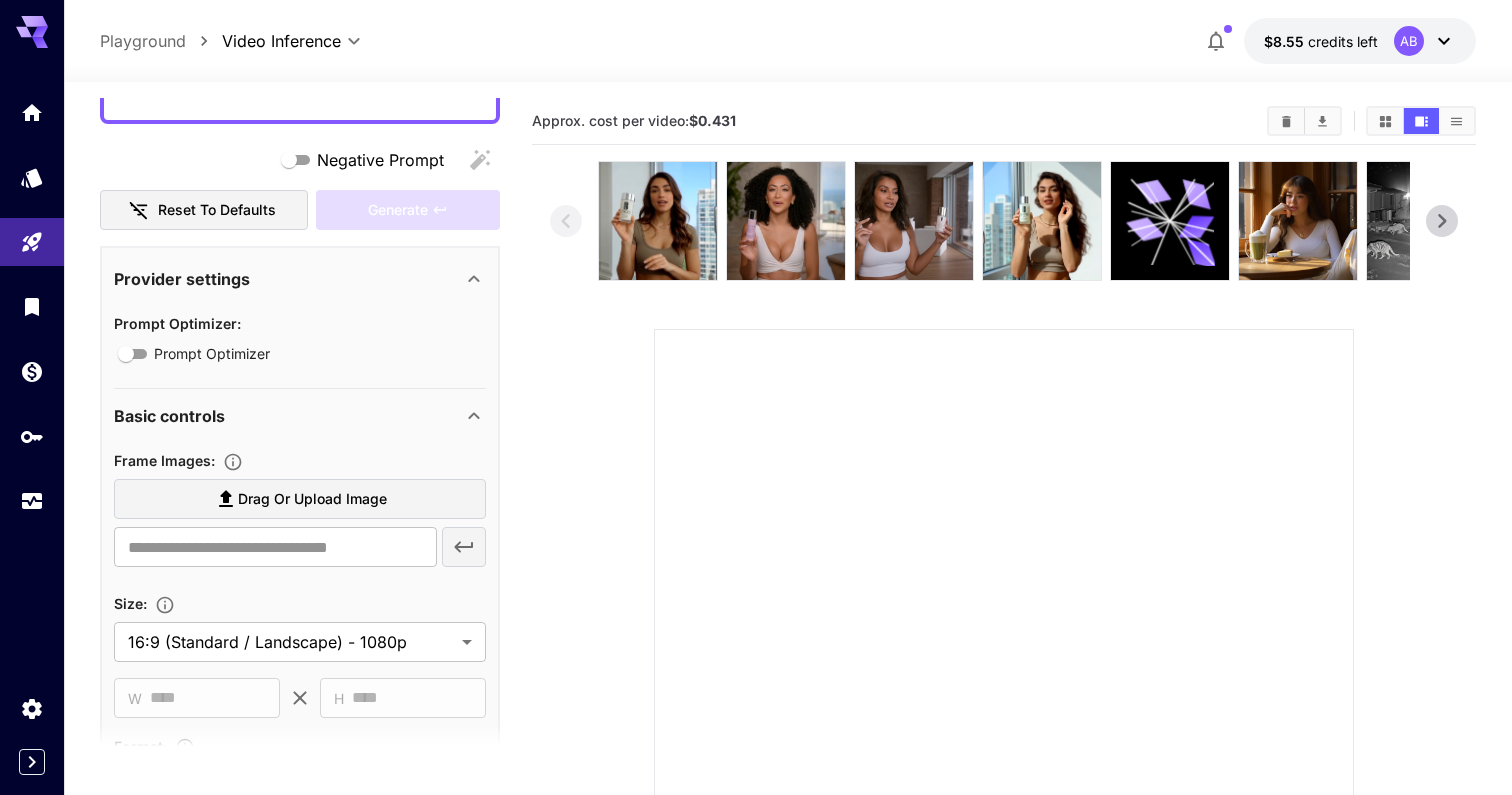 scroll, scrollTop: 4, scrollLeft: 0, axis: vertical 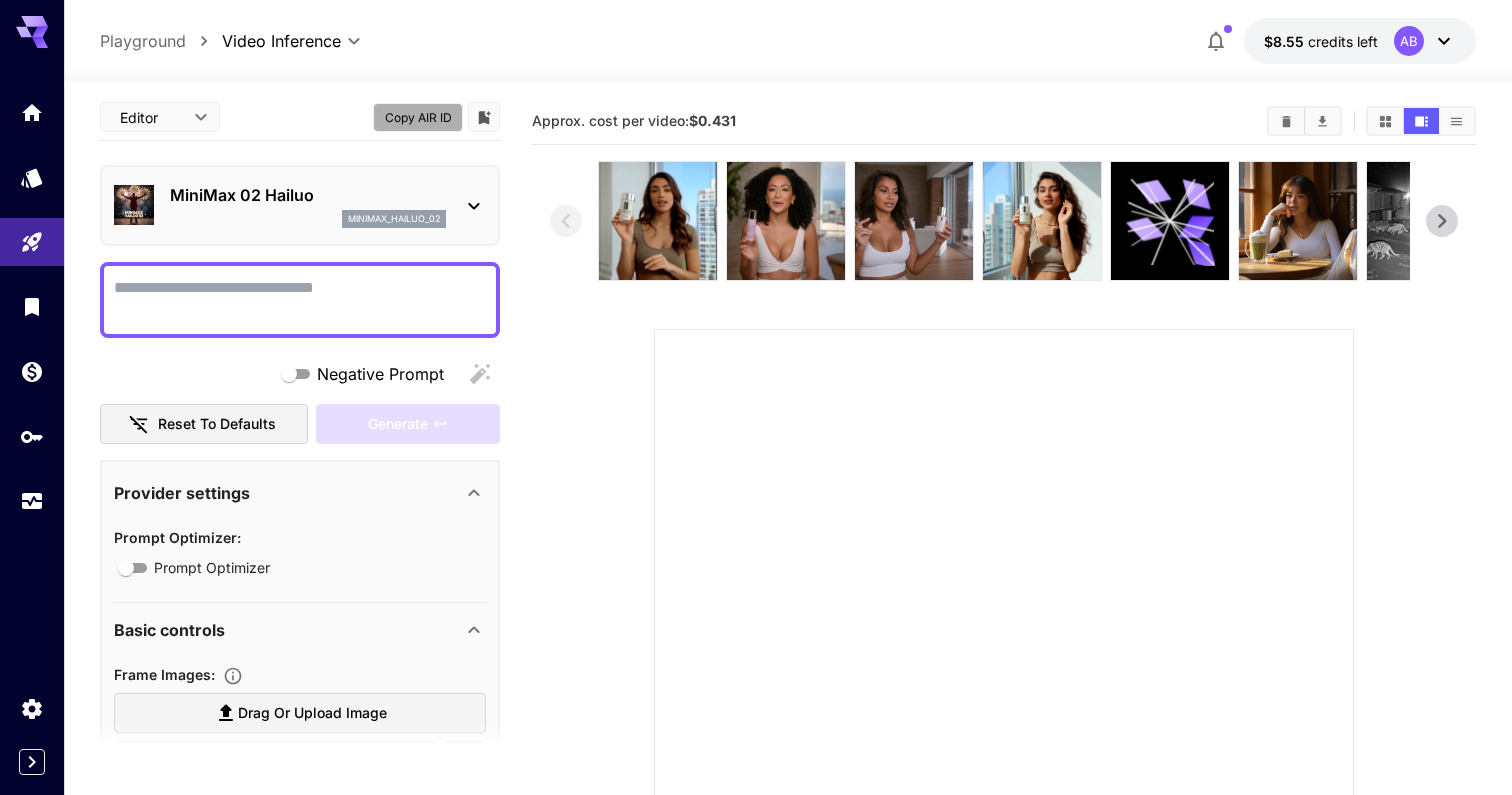 click on "Copy AIR ID" at bounding box center (418, 117) 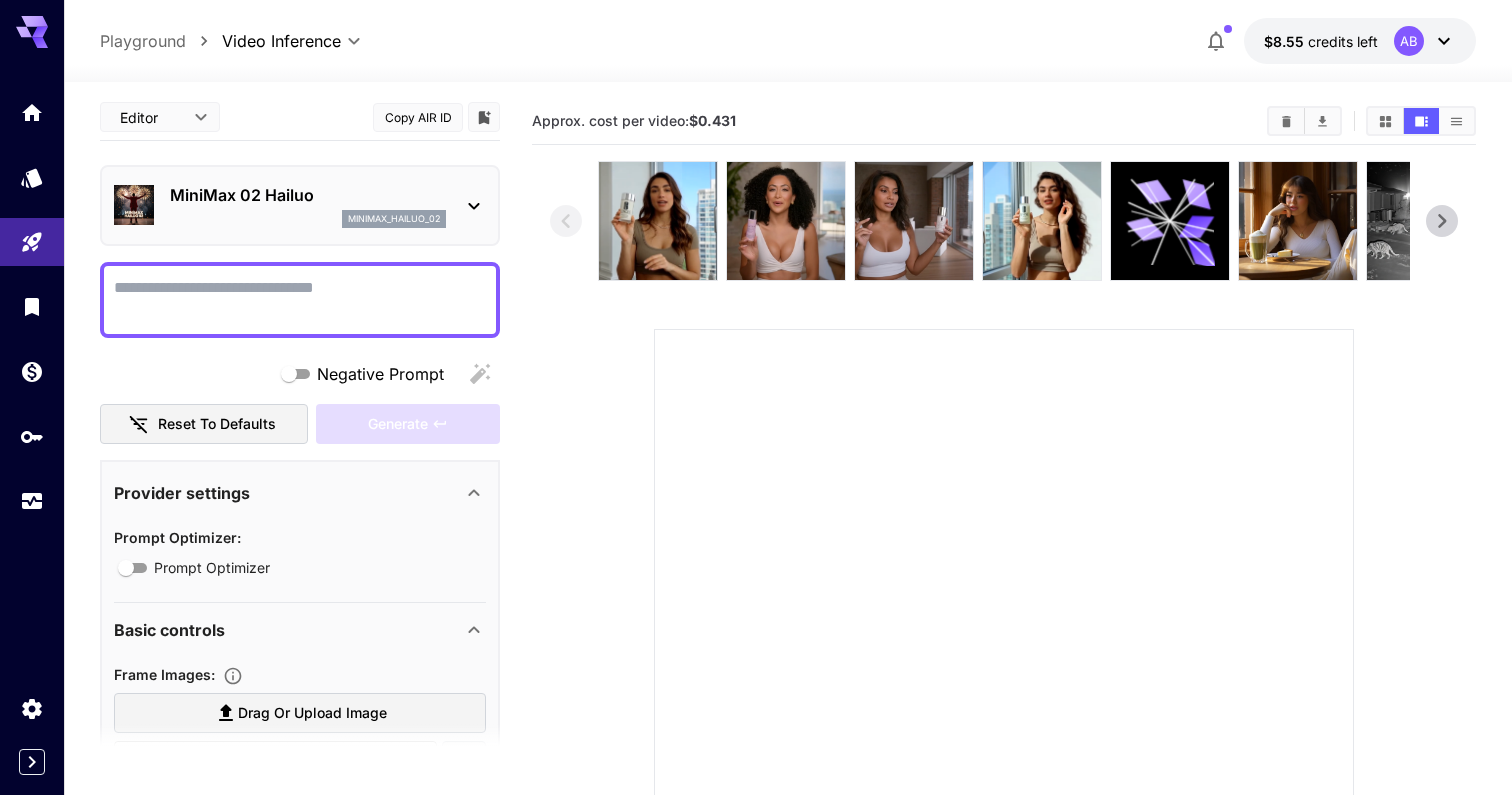 click on "MiniMax 02 Hailuo minimax_hailuo_02" at bounding box center [308, 205] 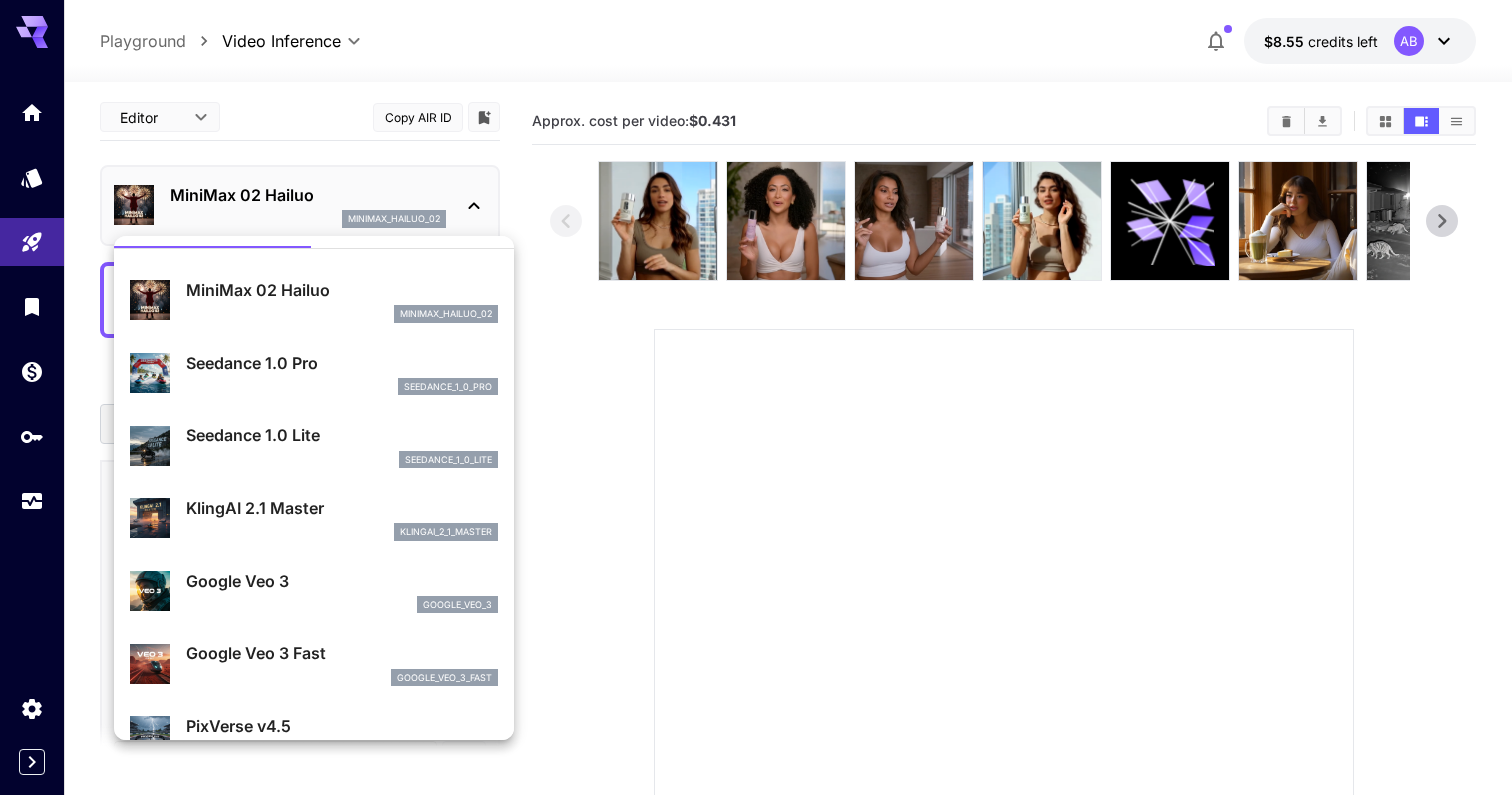 scroll, scrollTop: 63, scrollLeft: 0, axis: vertical 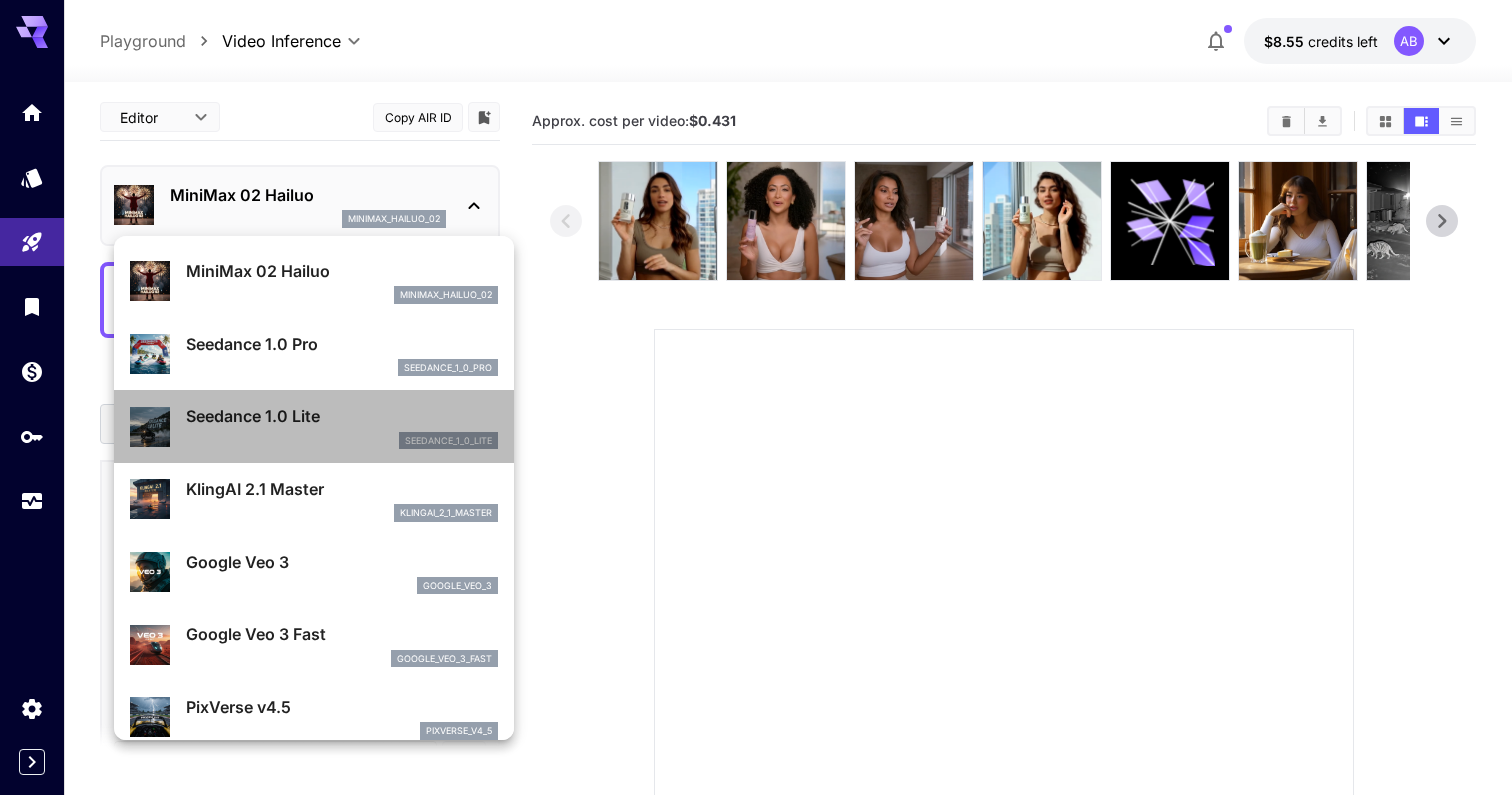 click on "seedance_1_0_lite" at bounding box center [342, 441] 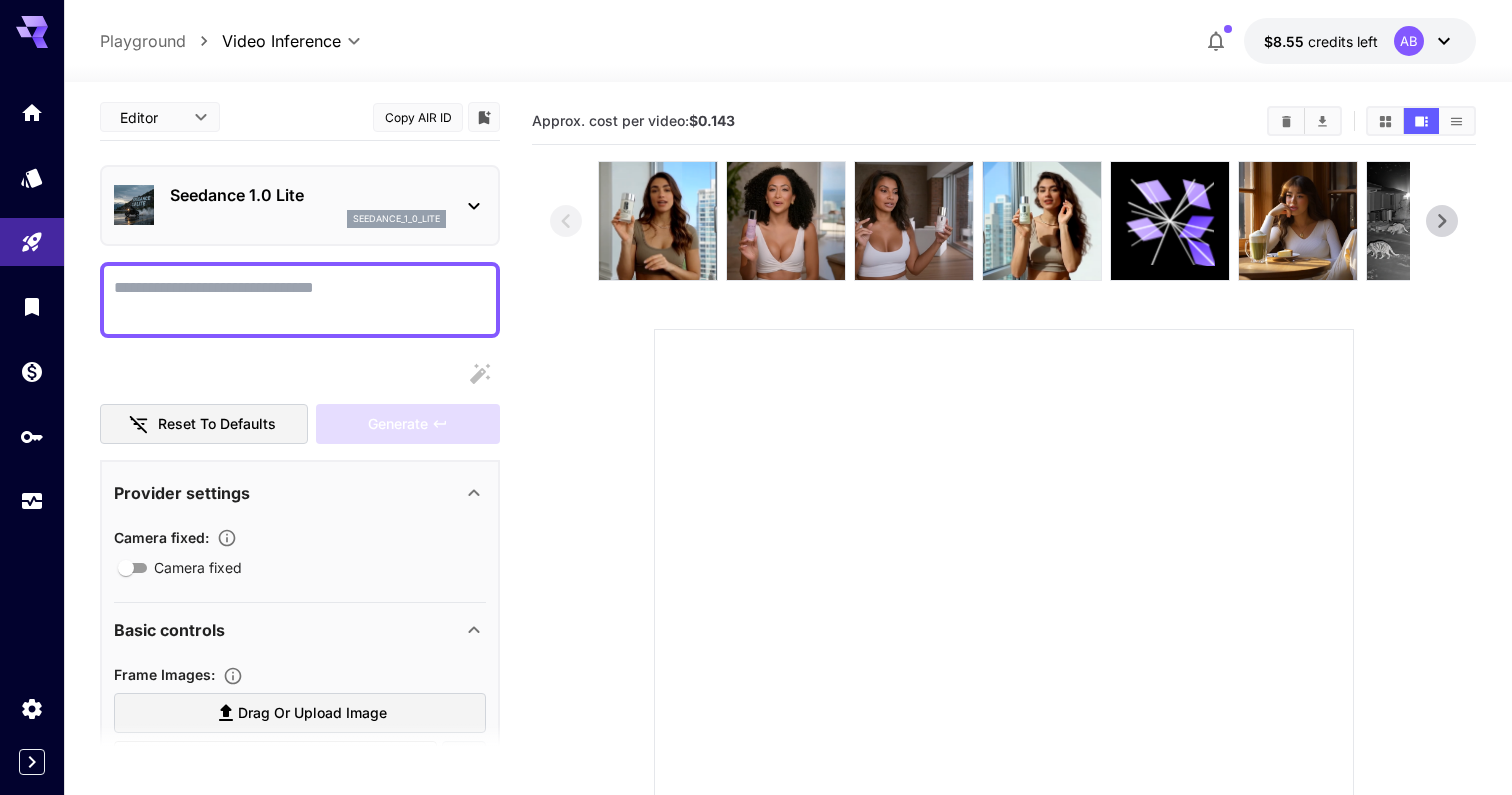 click on "seedance_1_0_lite" at bounding box center [308, 219] 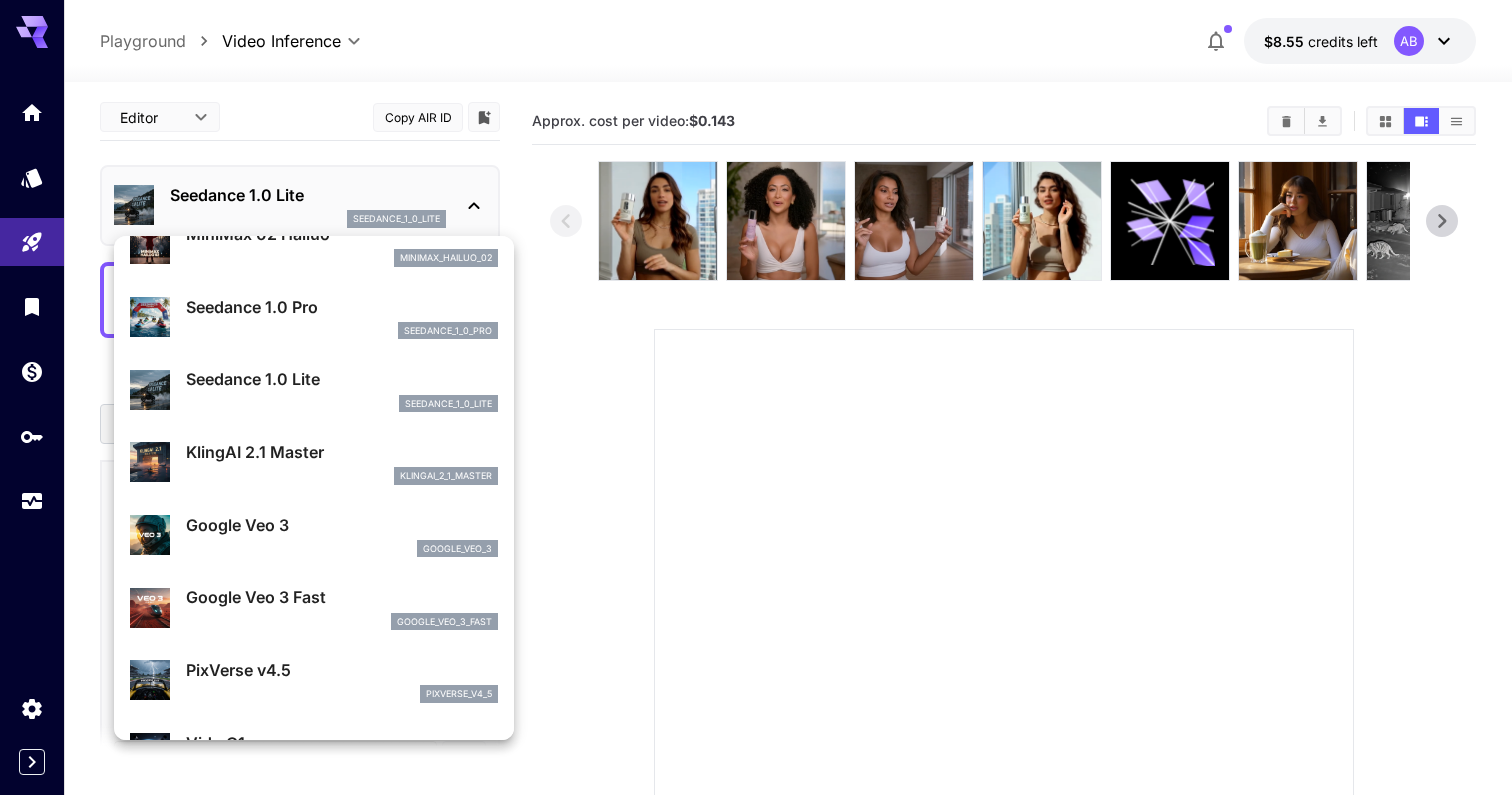 scroll, scrollTop: 0, scrollLeft: 0, axis: both 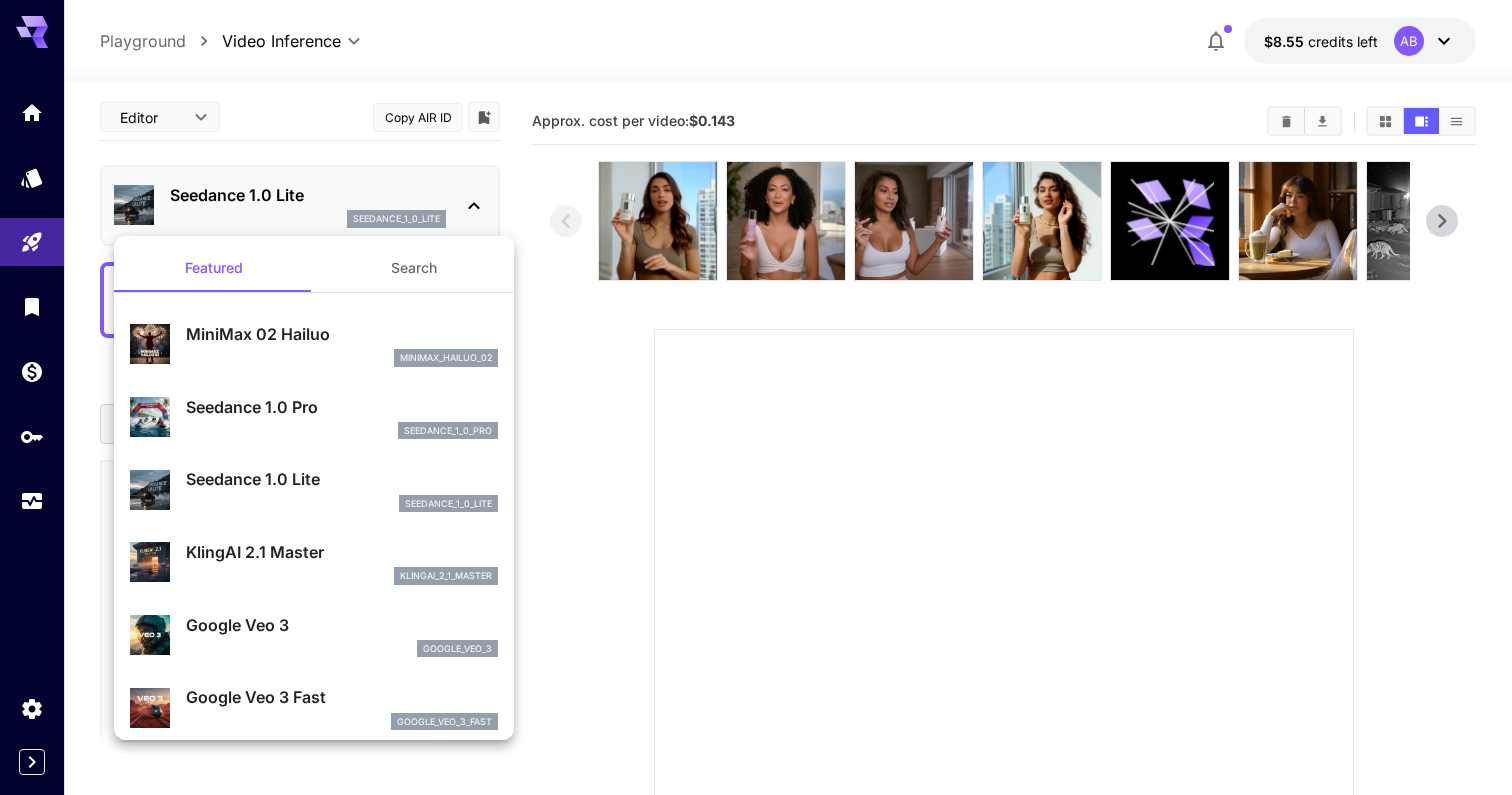click on "Seedance 1.0 Pro seedance_1_0_pro" at bounding box center (342, 417) 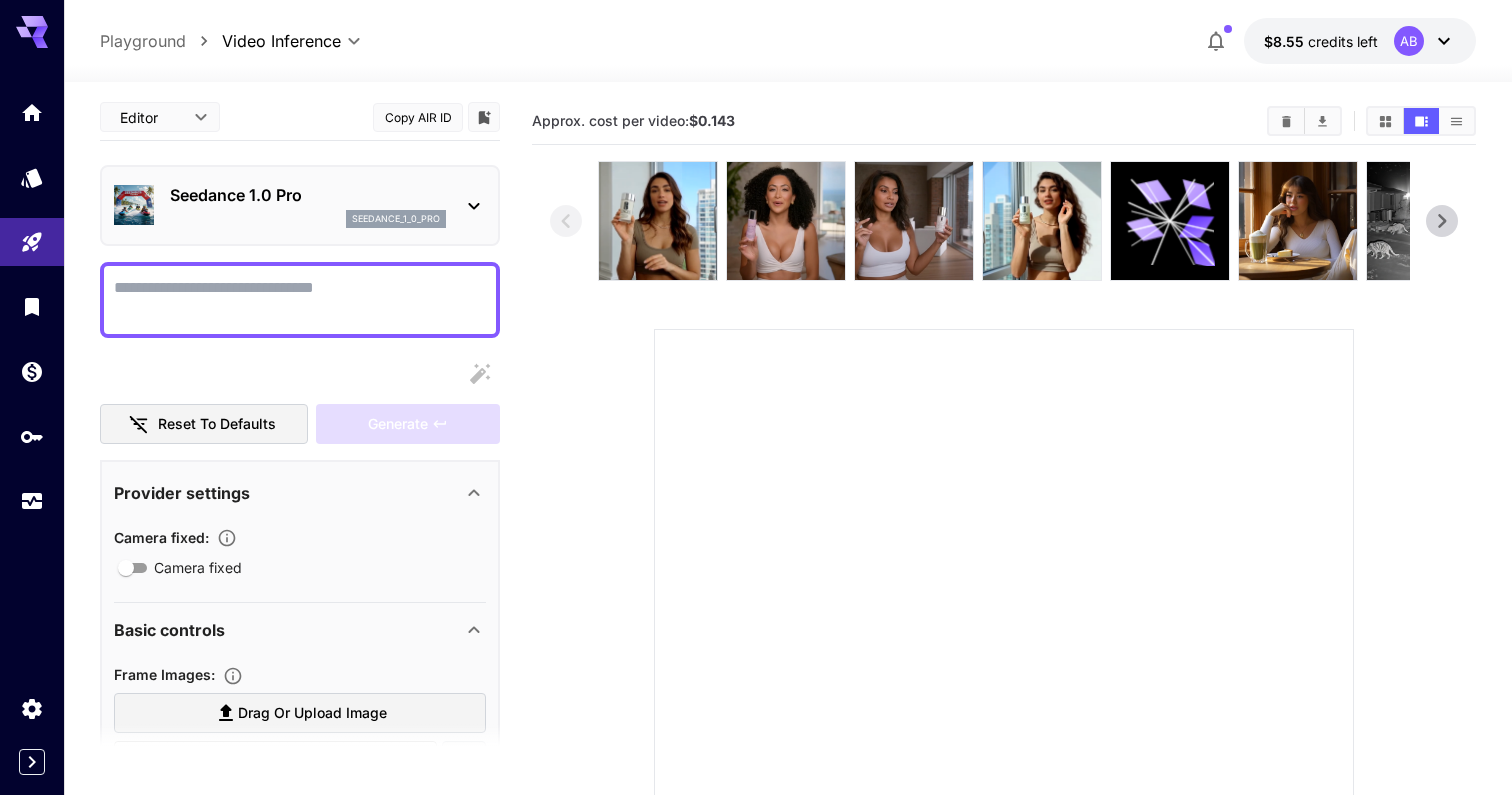 click on "seedance_1_0_pro" at bounding box center (308, 219) 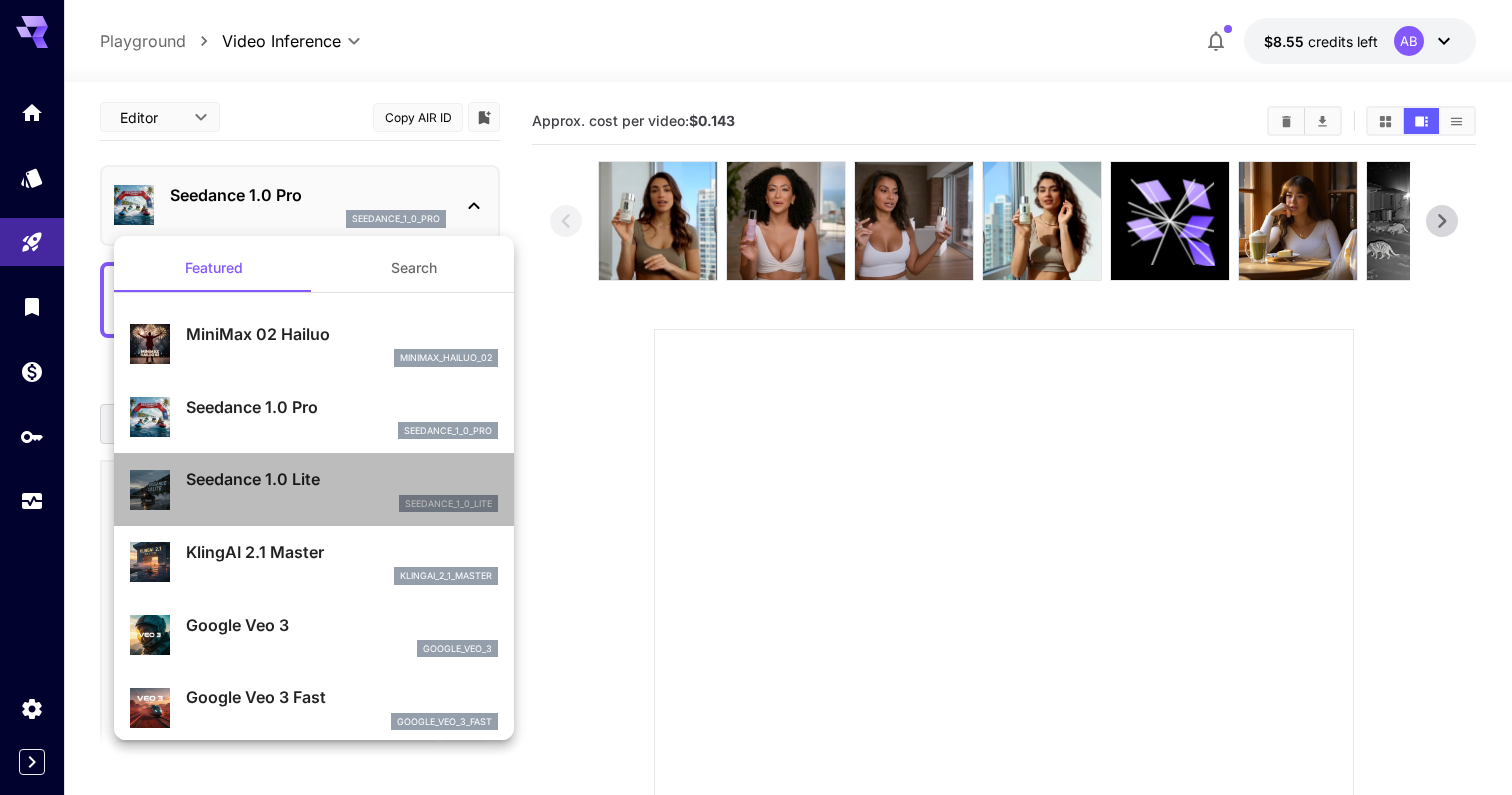 click on "Seedance 1.0 Lite" at bounding box center (342, 479) 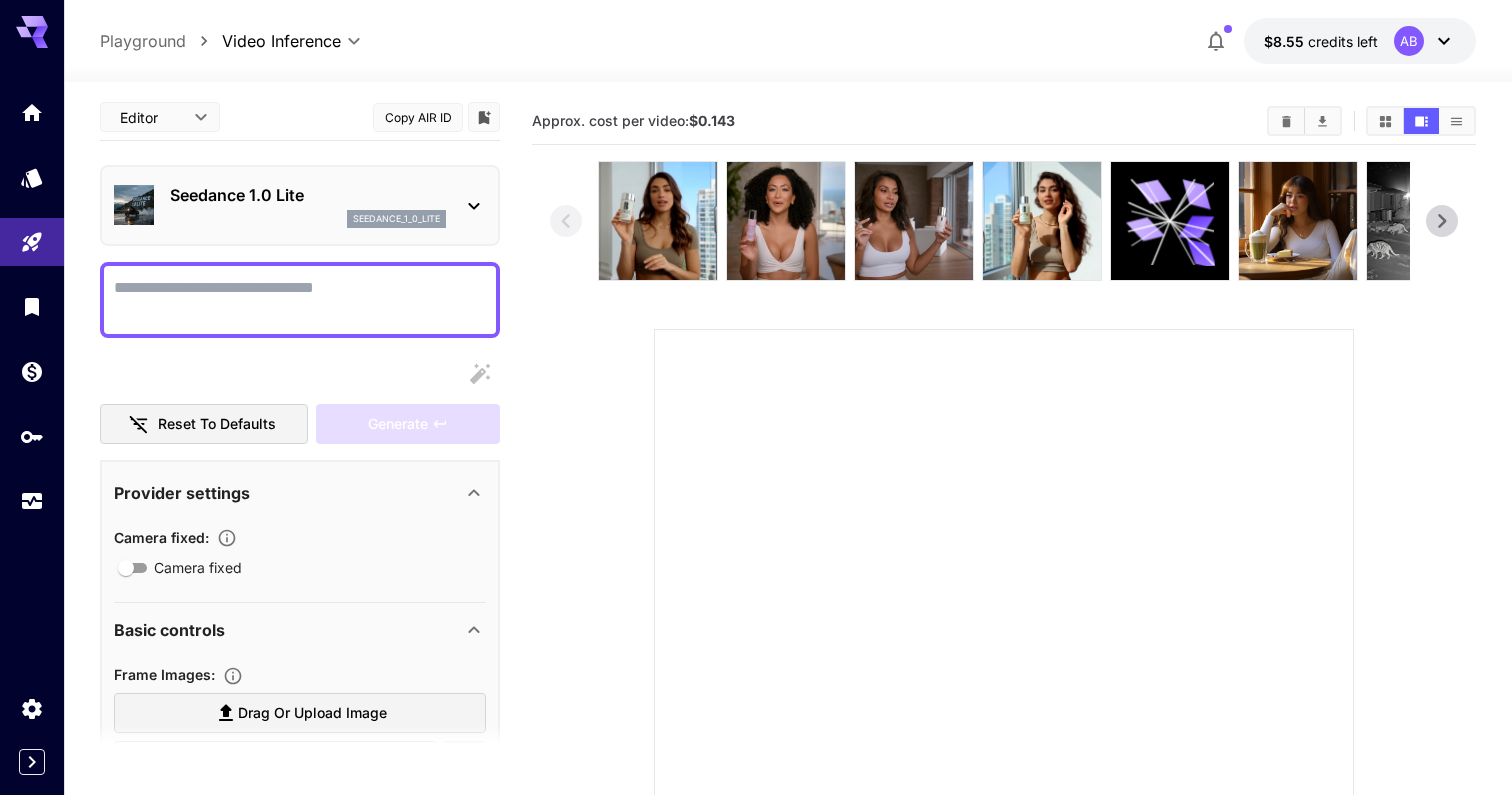 click on "Seedance 1.0 Lite" at bounding box center (308, 195) 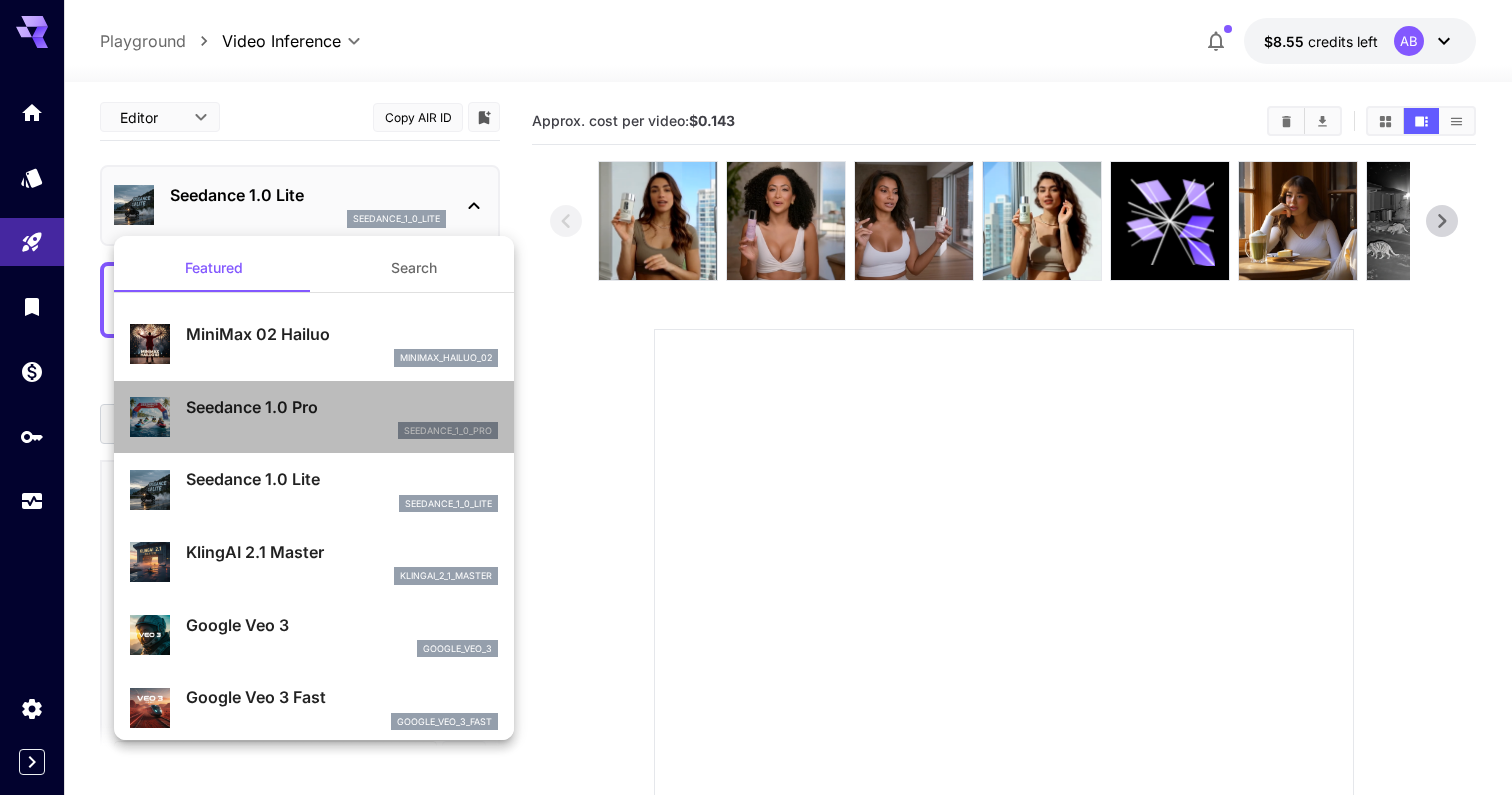 click on "Seedance 1.0 Pro seedance_1_0_pro" at bounding box center [342, 417] 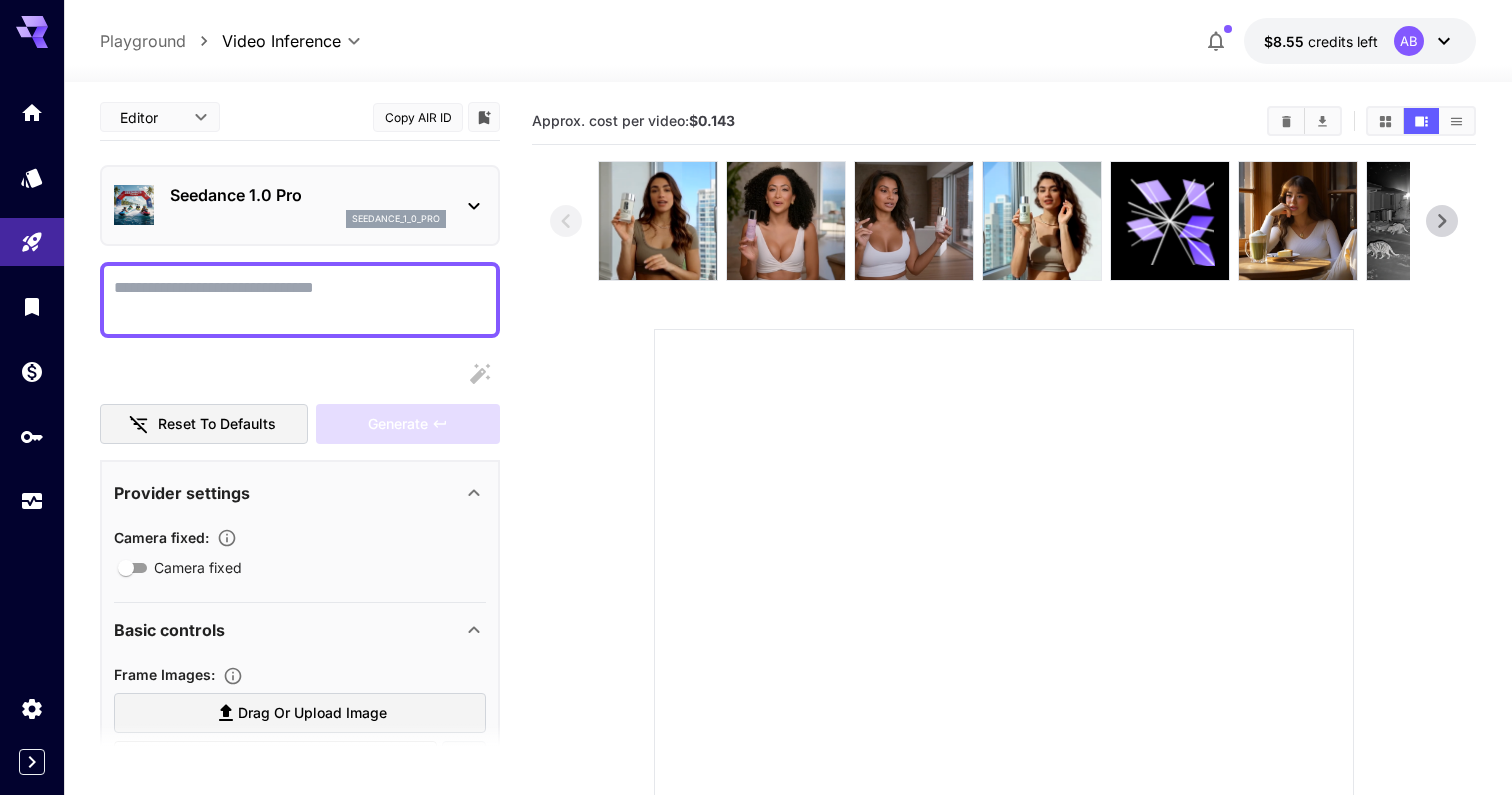 click on "Seedance 1.0 Pro seedance_1_0_pro" at bounding box center (308, 205) 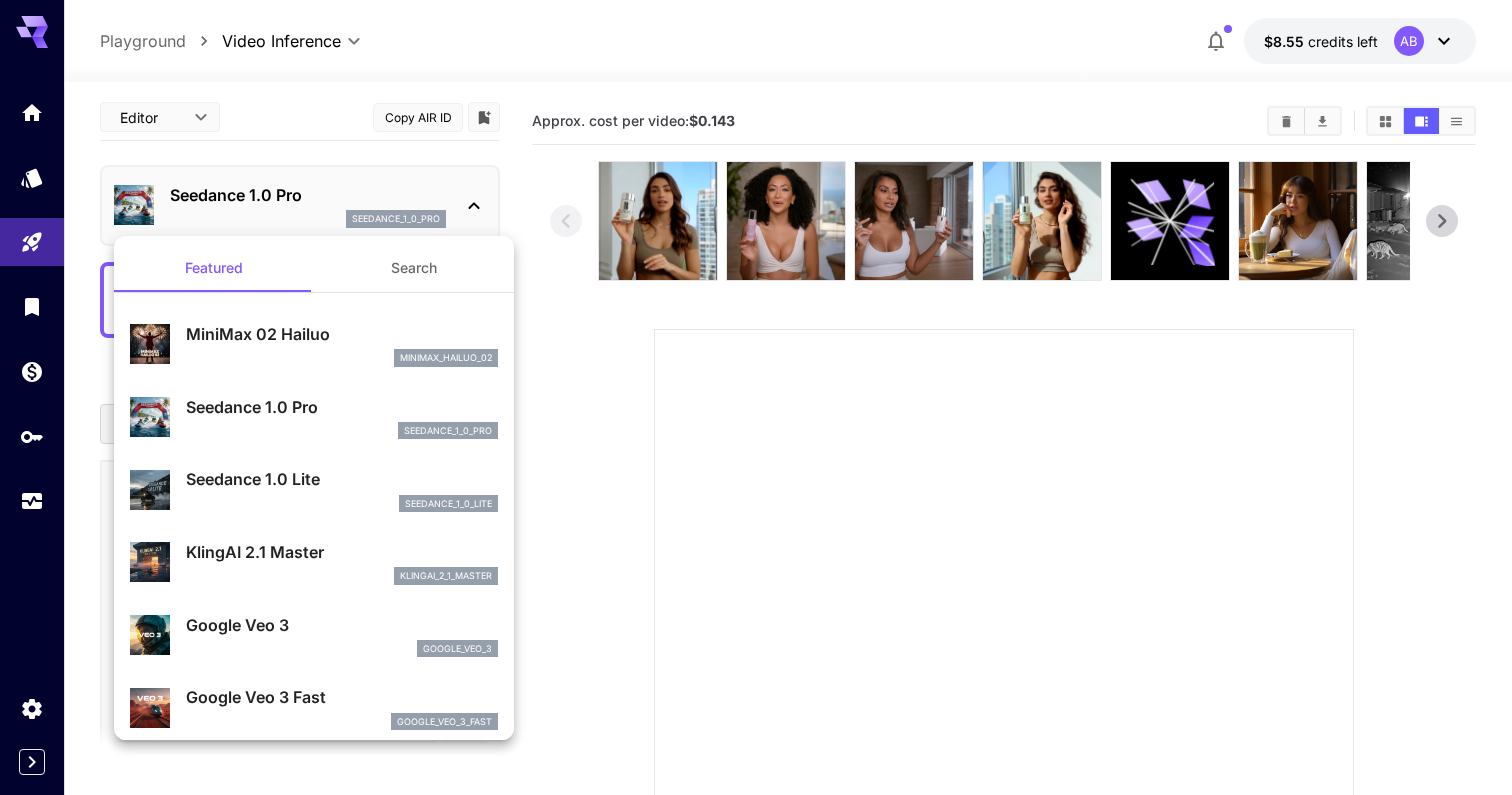 click on "KlingAI 2.1 Master" at bounding box center [342, 552] 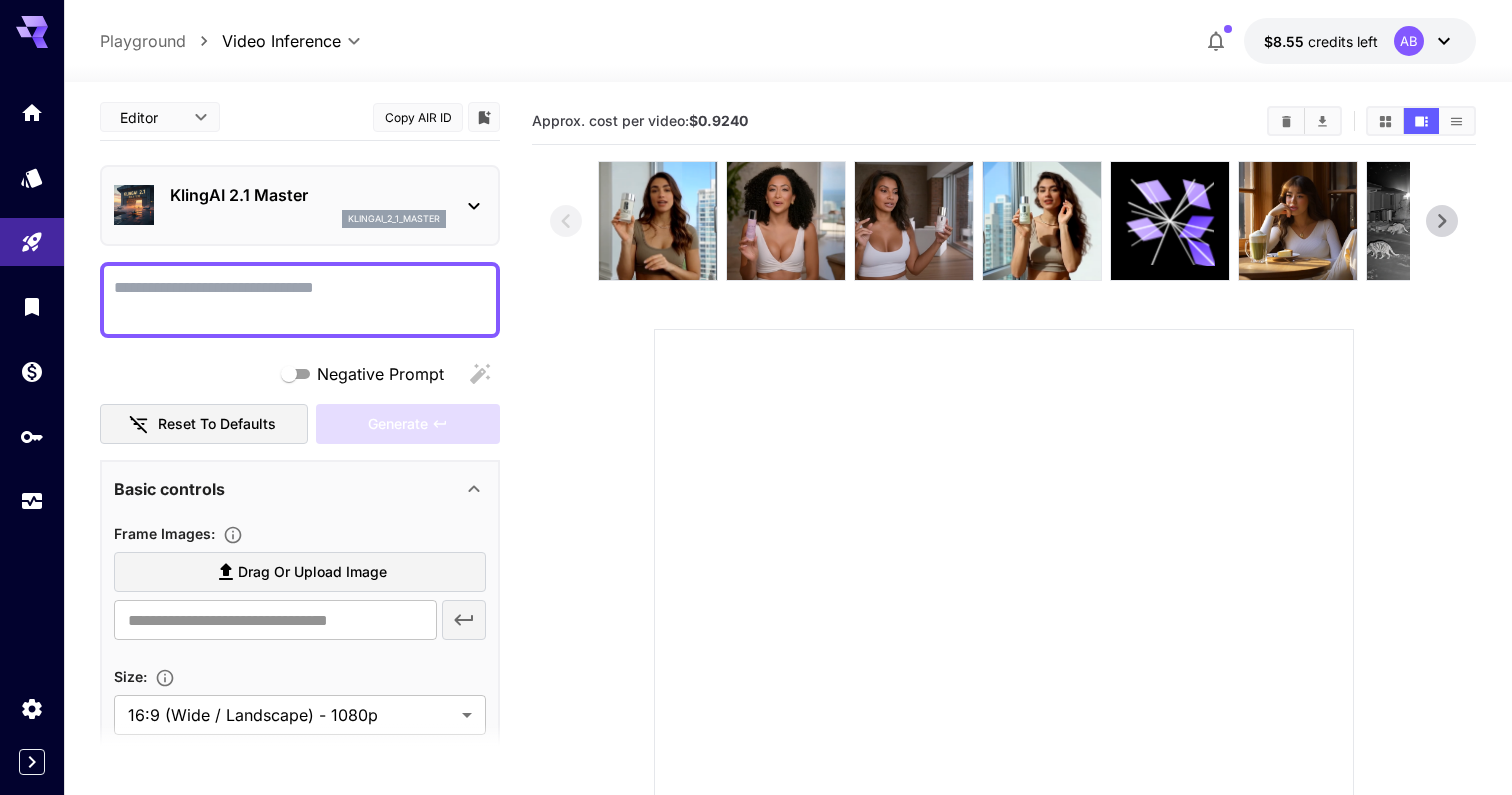 click on "KlingAI 2.1 Master" at bounding box center (308, 195) 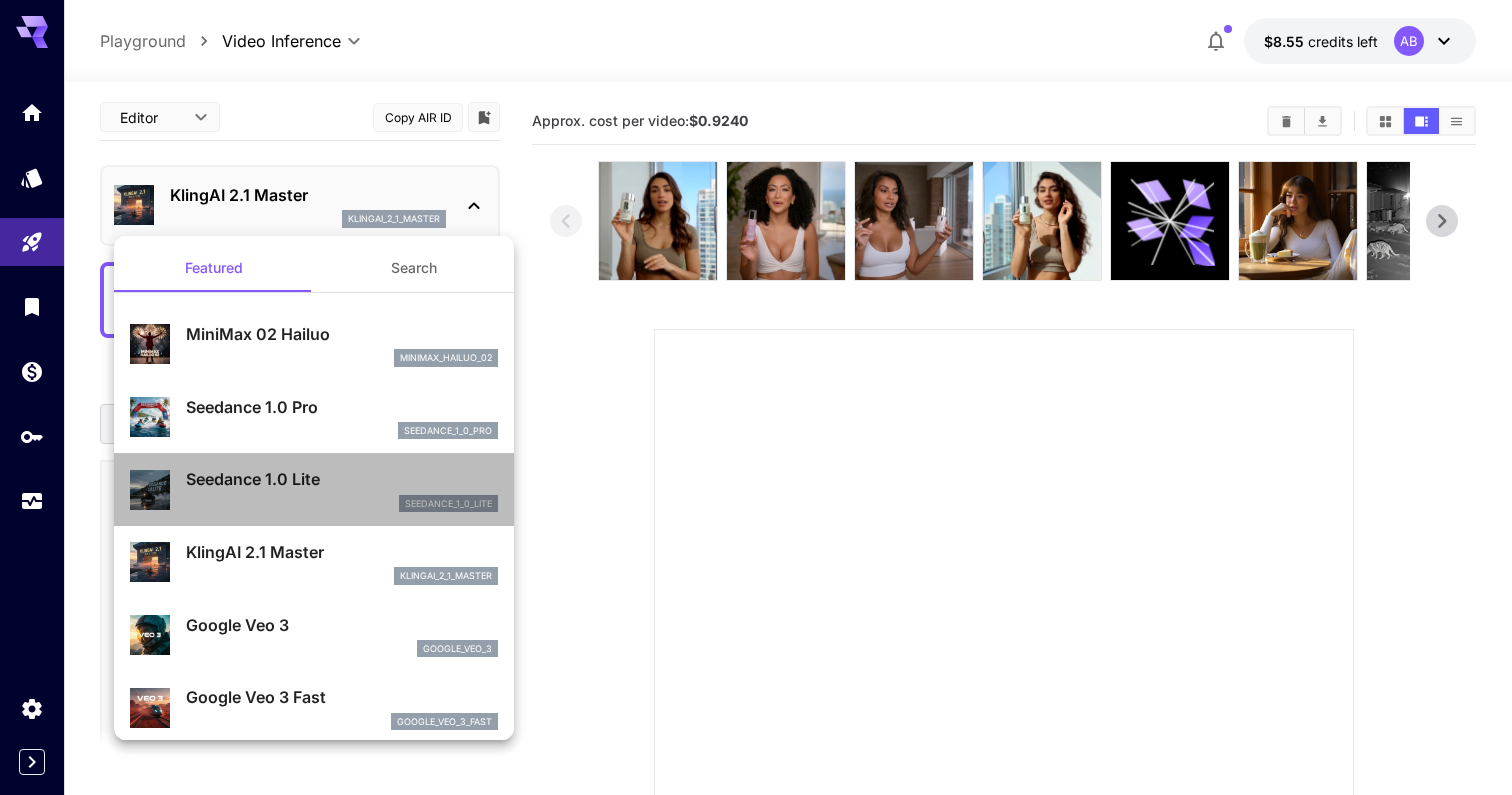 click on "Seedance 1.0 Lite seedance_1_0_lite" at bounding box center (342, 489) 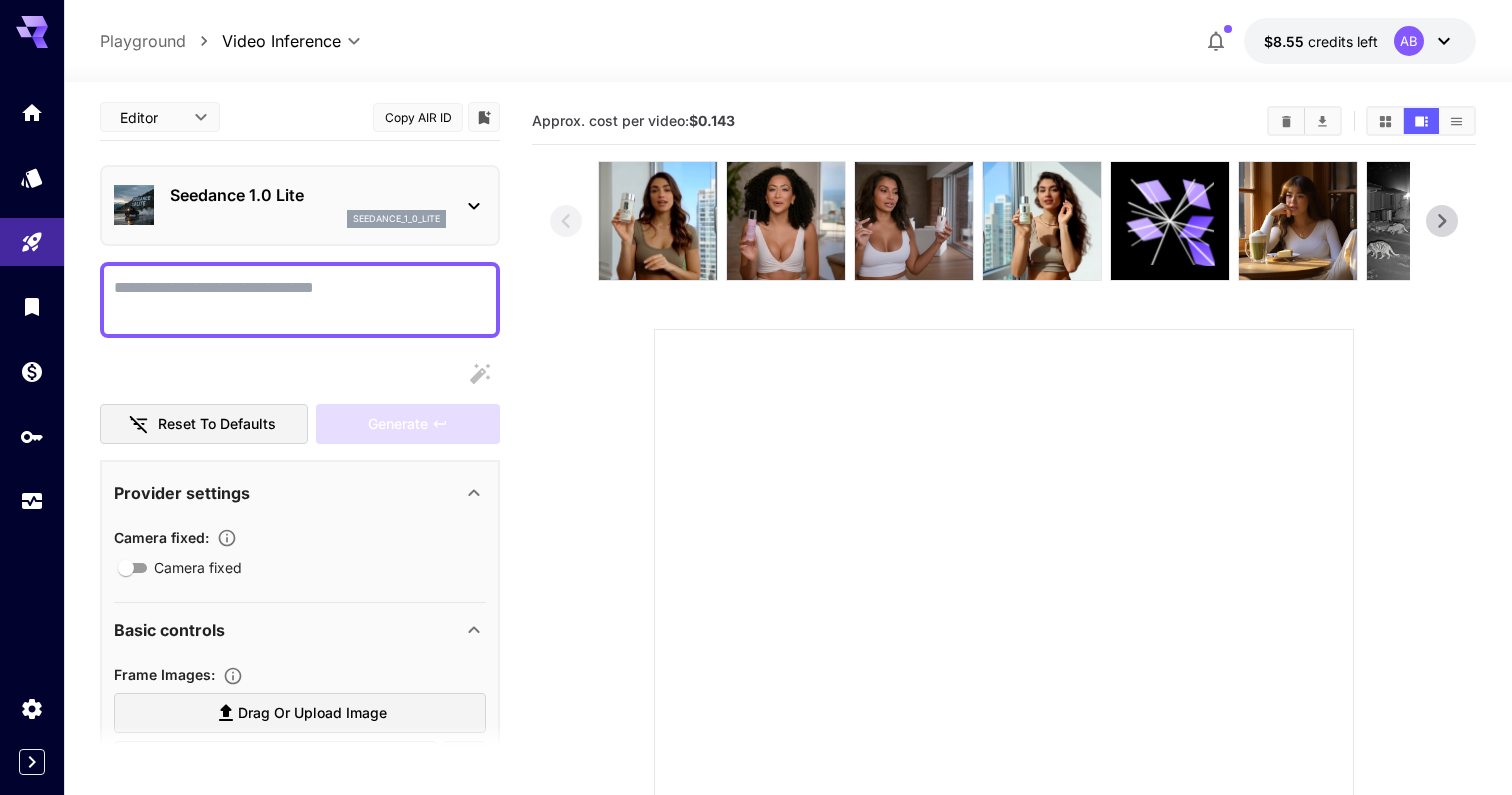 click on "Seedance 1.0 Lite" at bounding box center (308, 195) 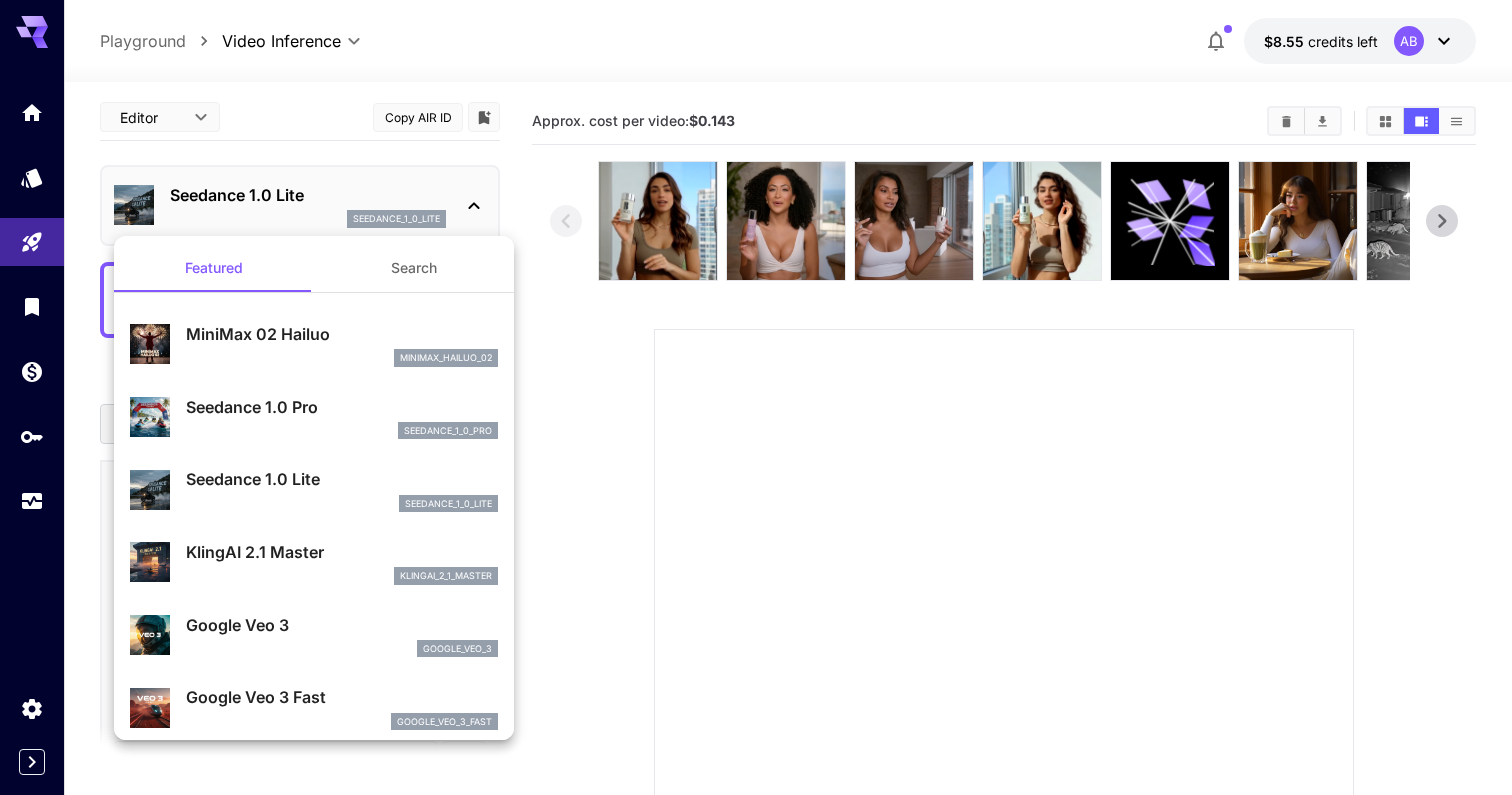 click on "Seedance 1.0 Pro" at bounding box center (342, 407) 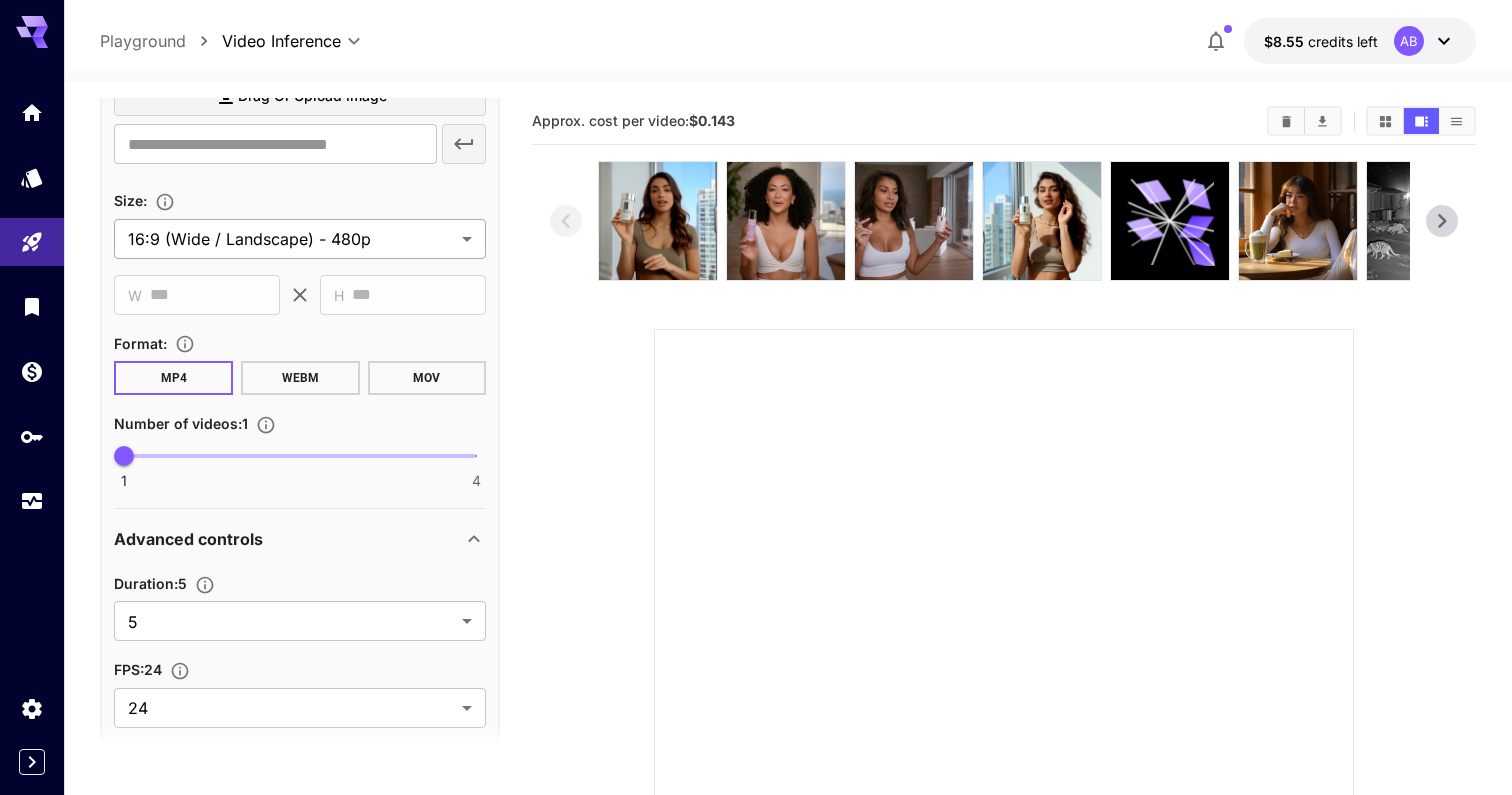 scroll, scrollTop: 616, scrollLeft: 0, axis: vertical 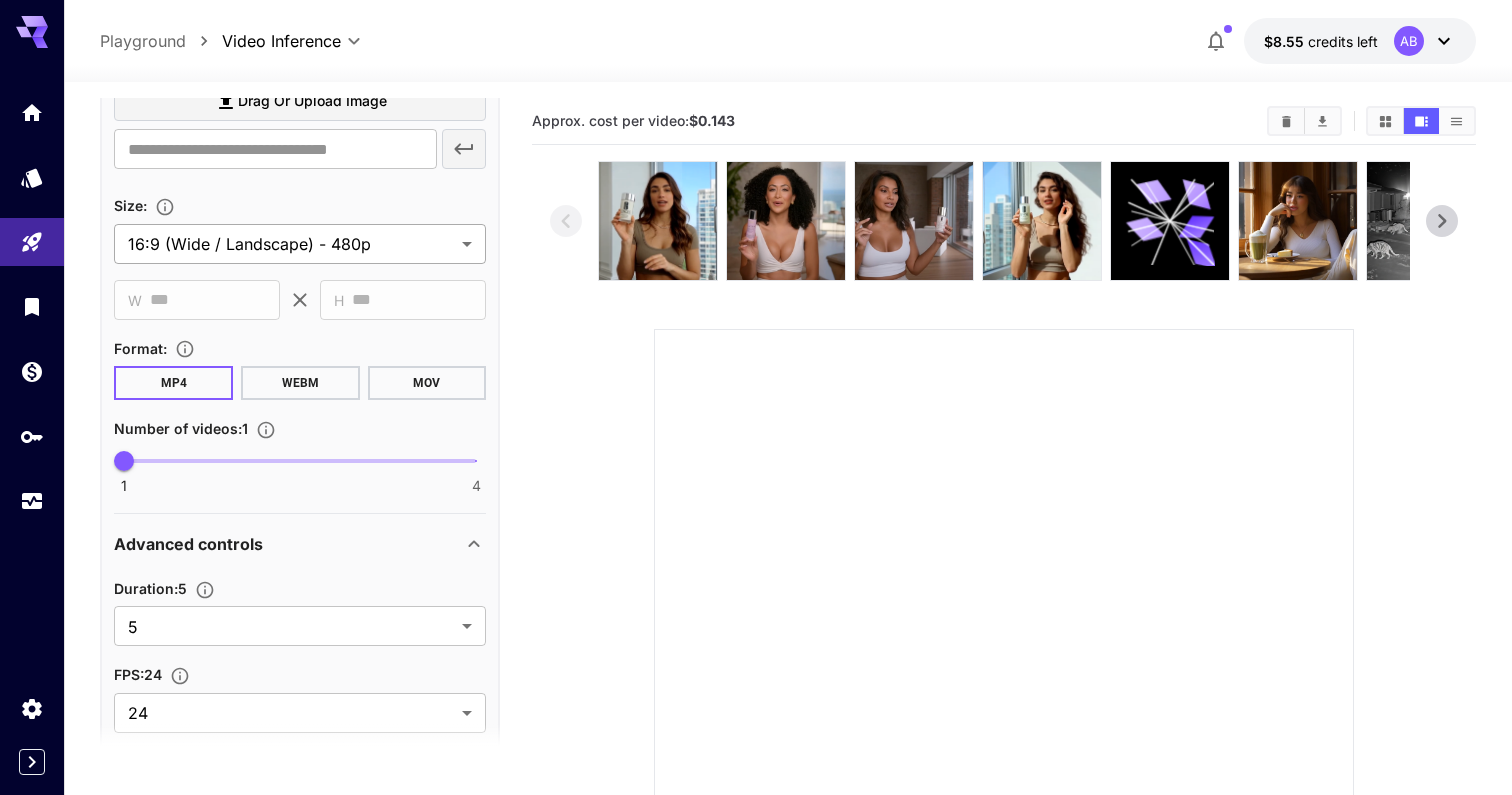 click on "**********" at bounding box center (756, 544) 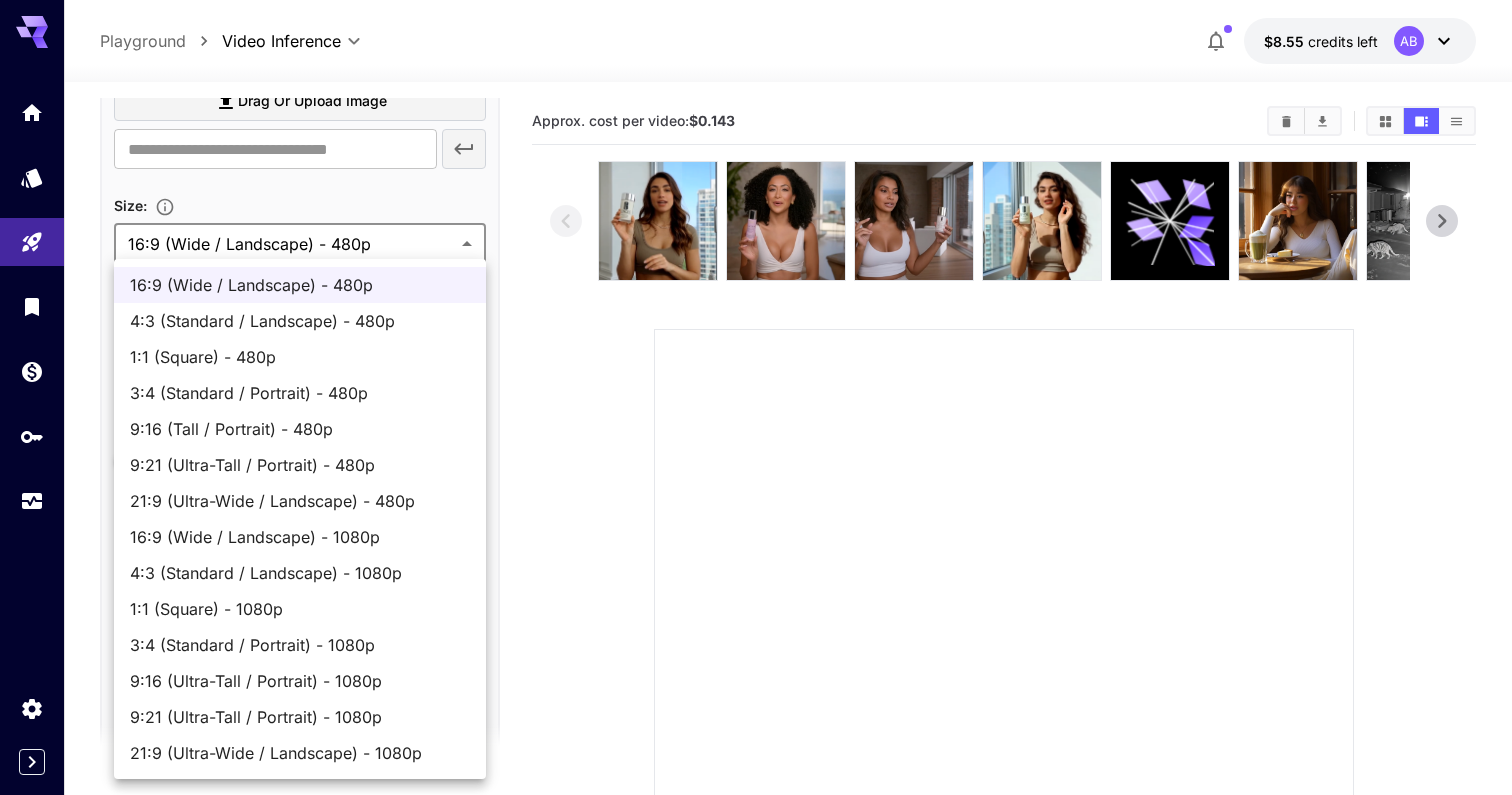 click on "3:4 (Standard / Portrait) - 1080p" at bounding box center (300, 645) 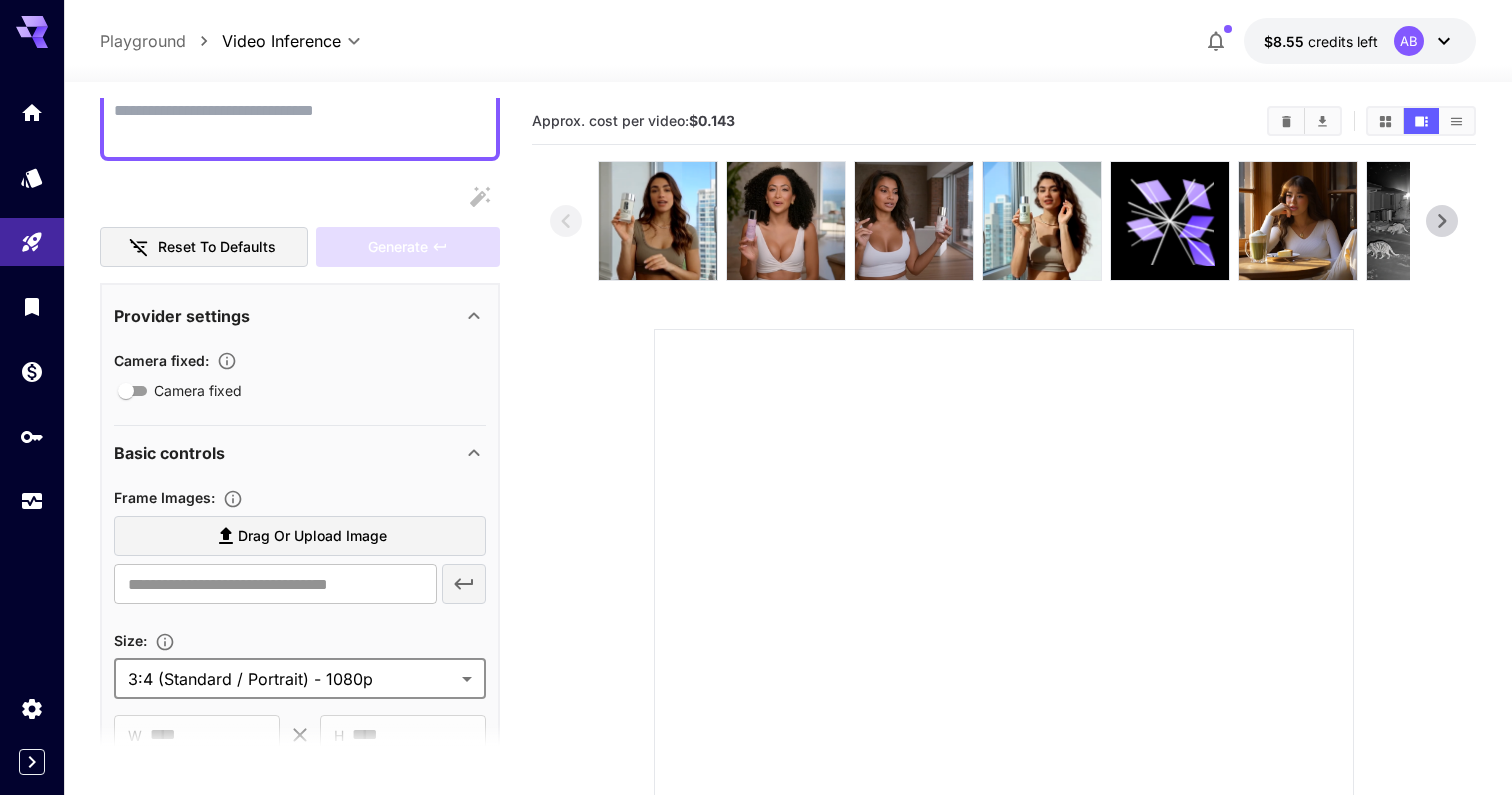 scroll, scrollTop: 3, scrollLeft: 0, axis: vertical 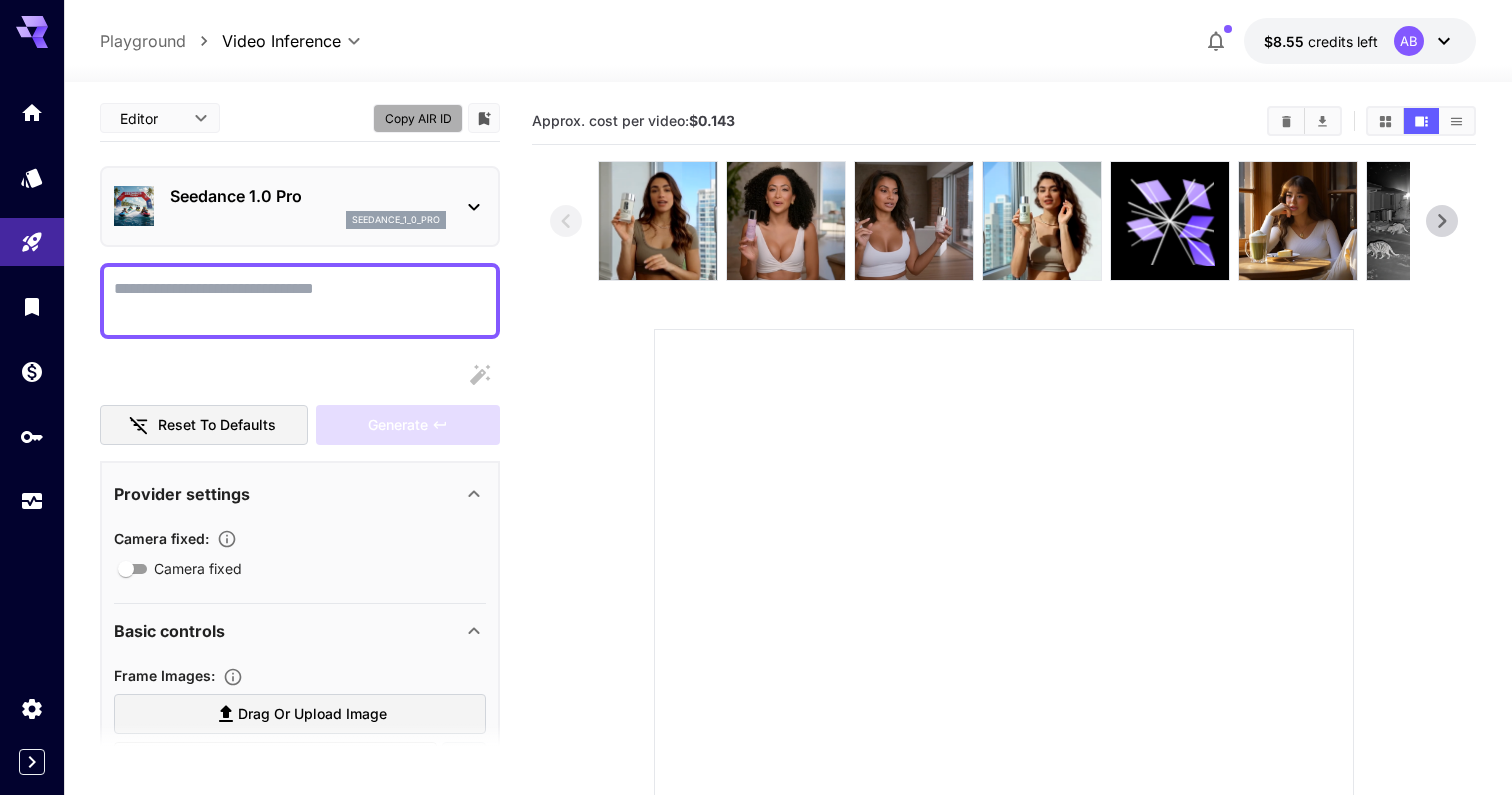 click on "Copy AIR ID" at bounding box center [418, 118] 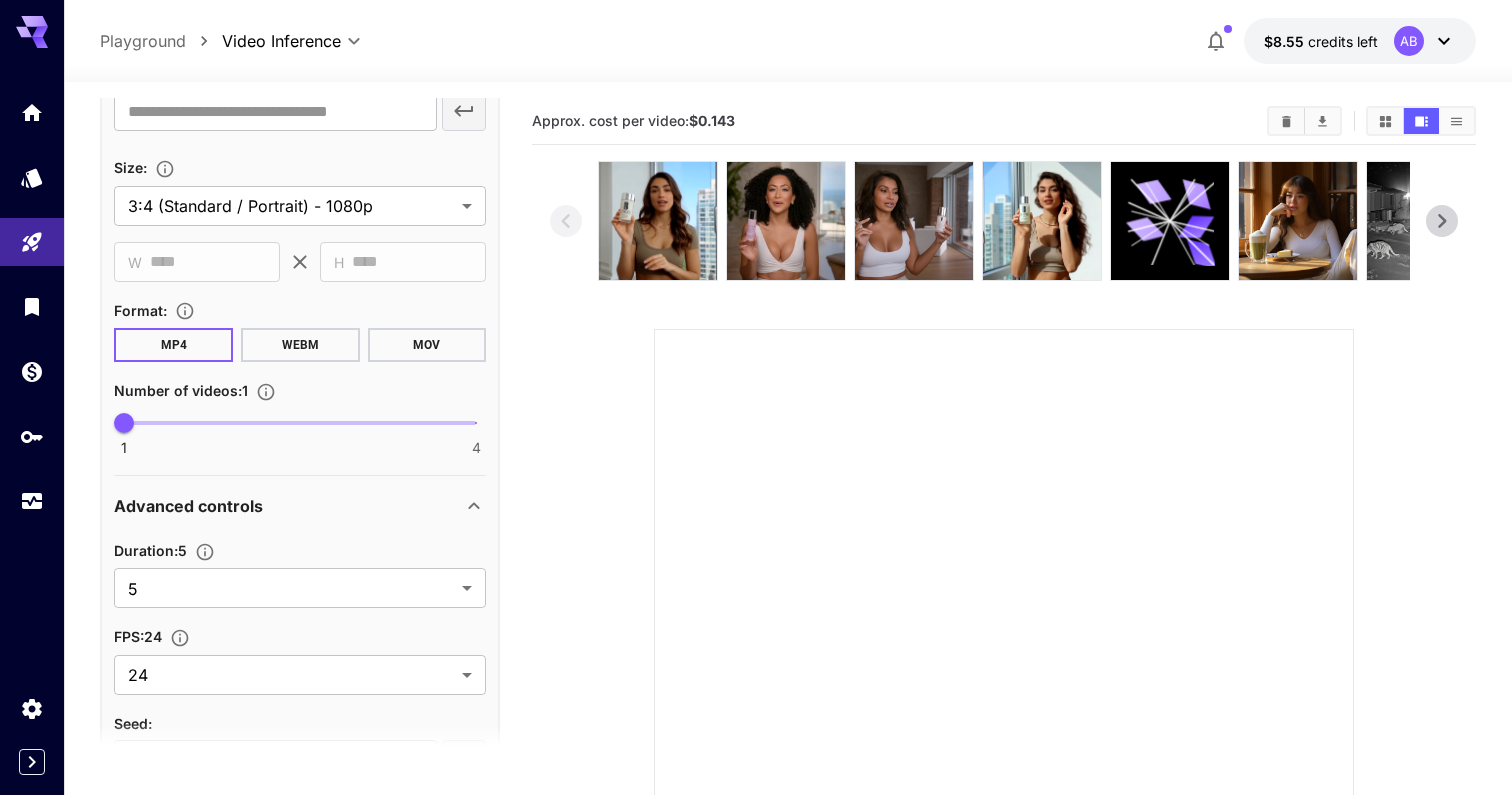 scroll, scrollTop: 610, scrollLeft: 0, axis: vertical 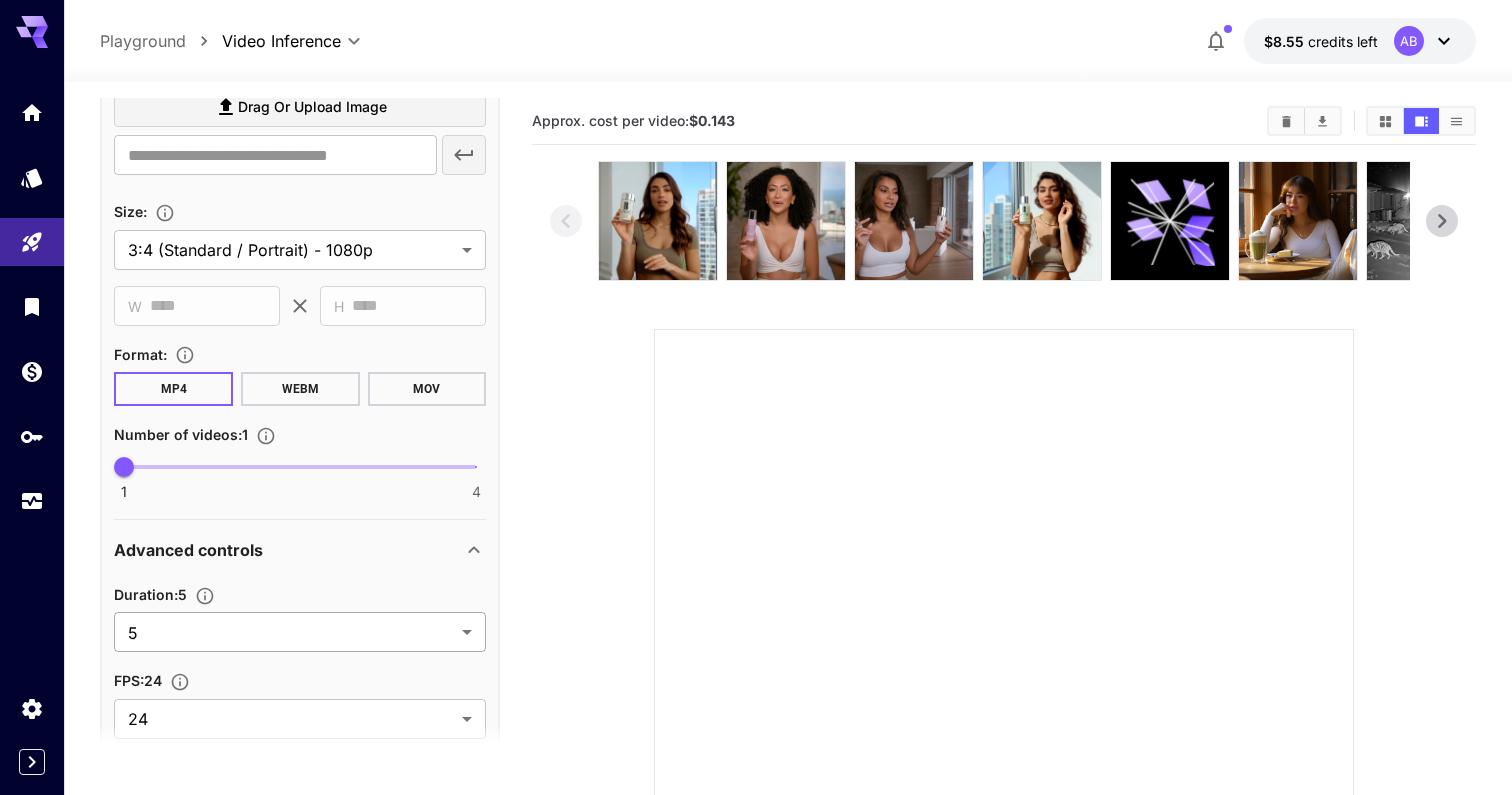 click on "**********" at bounding box center [756, 544] 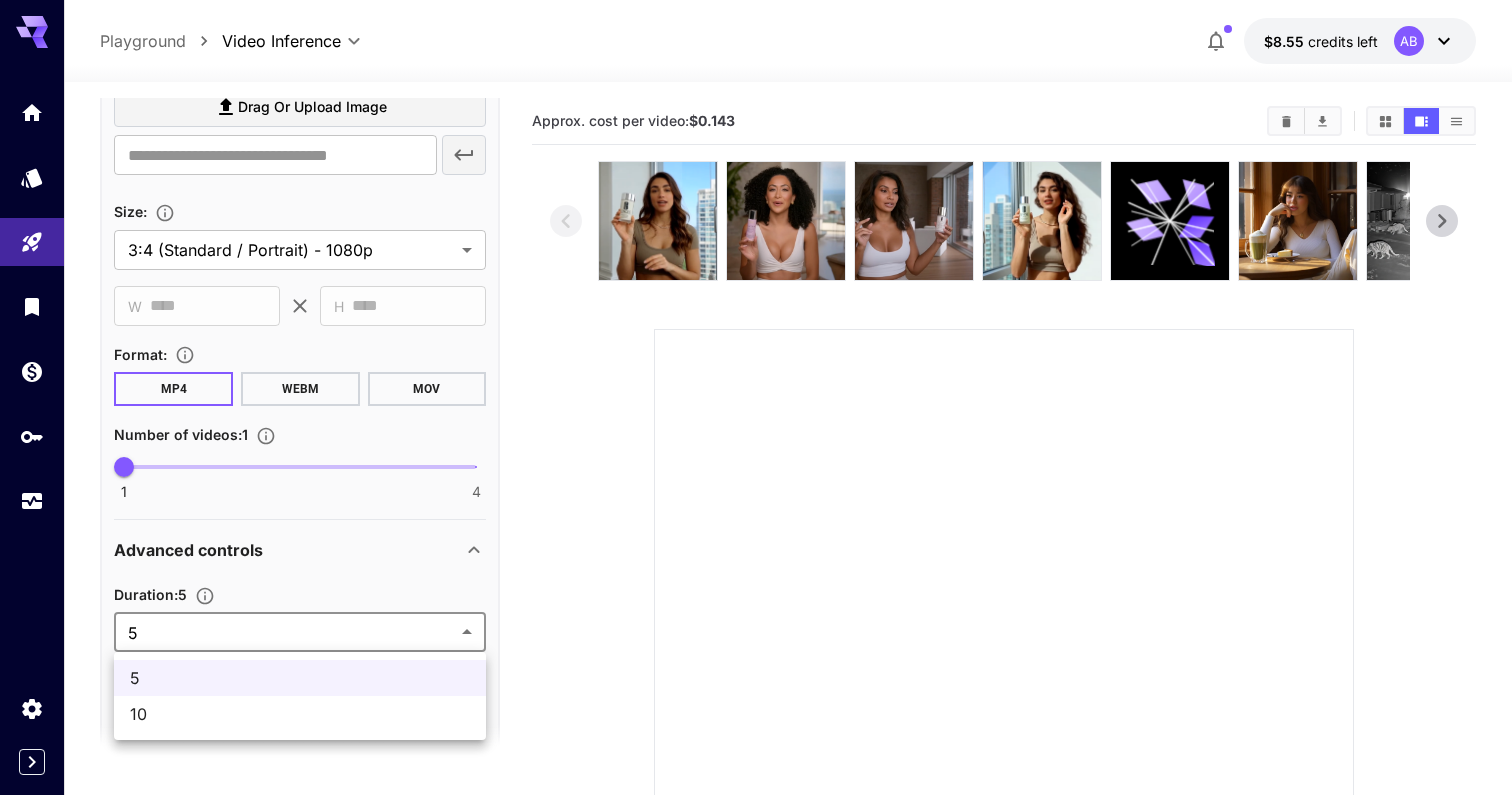 click at bounding box center [756, 397] 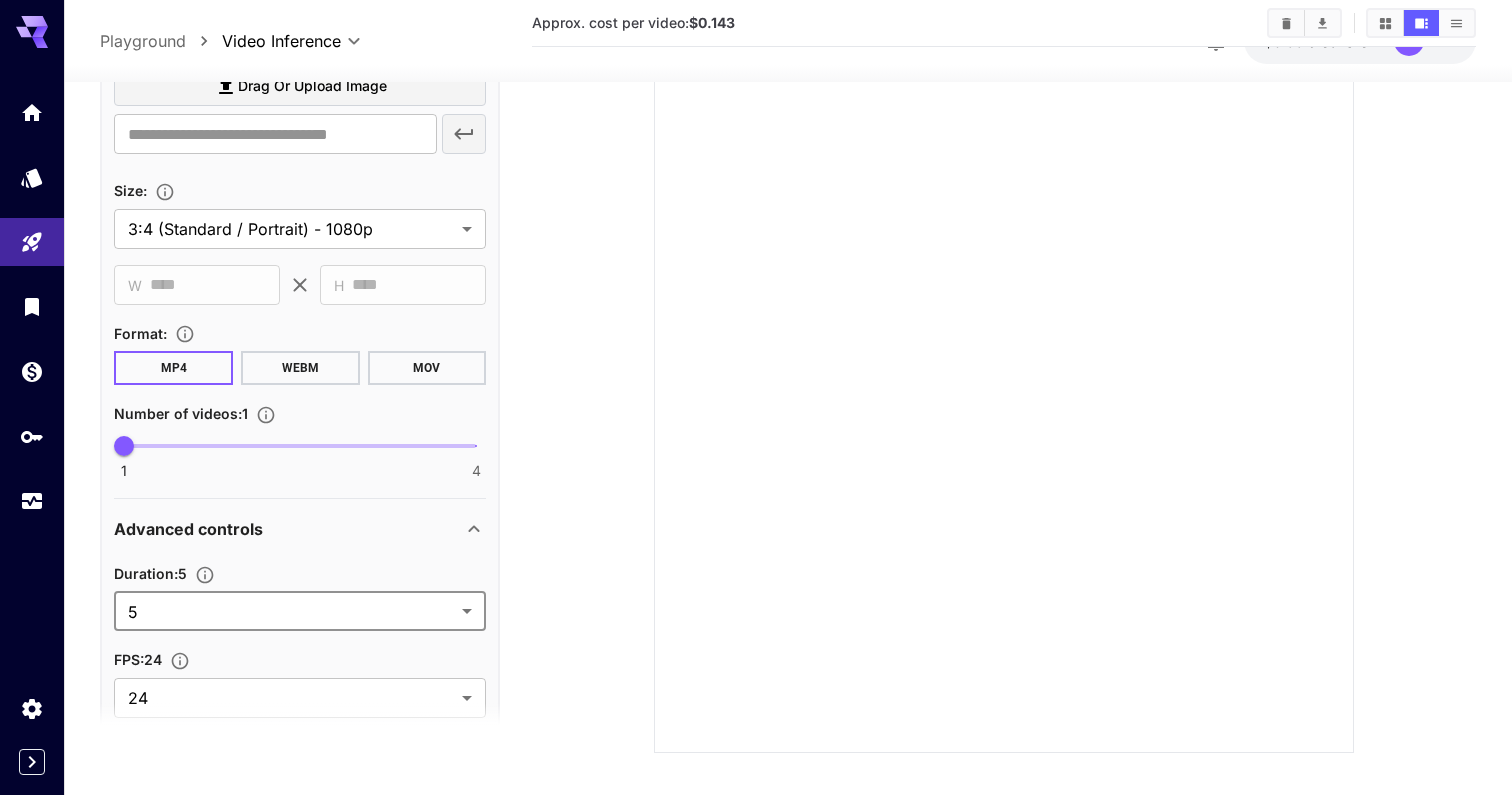 scroll, scrollTop: 294, scrollLeft: 0, axis: vertical 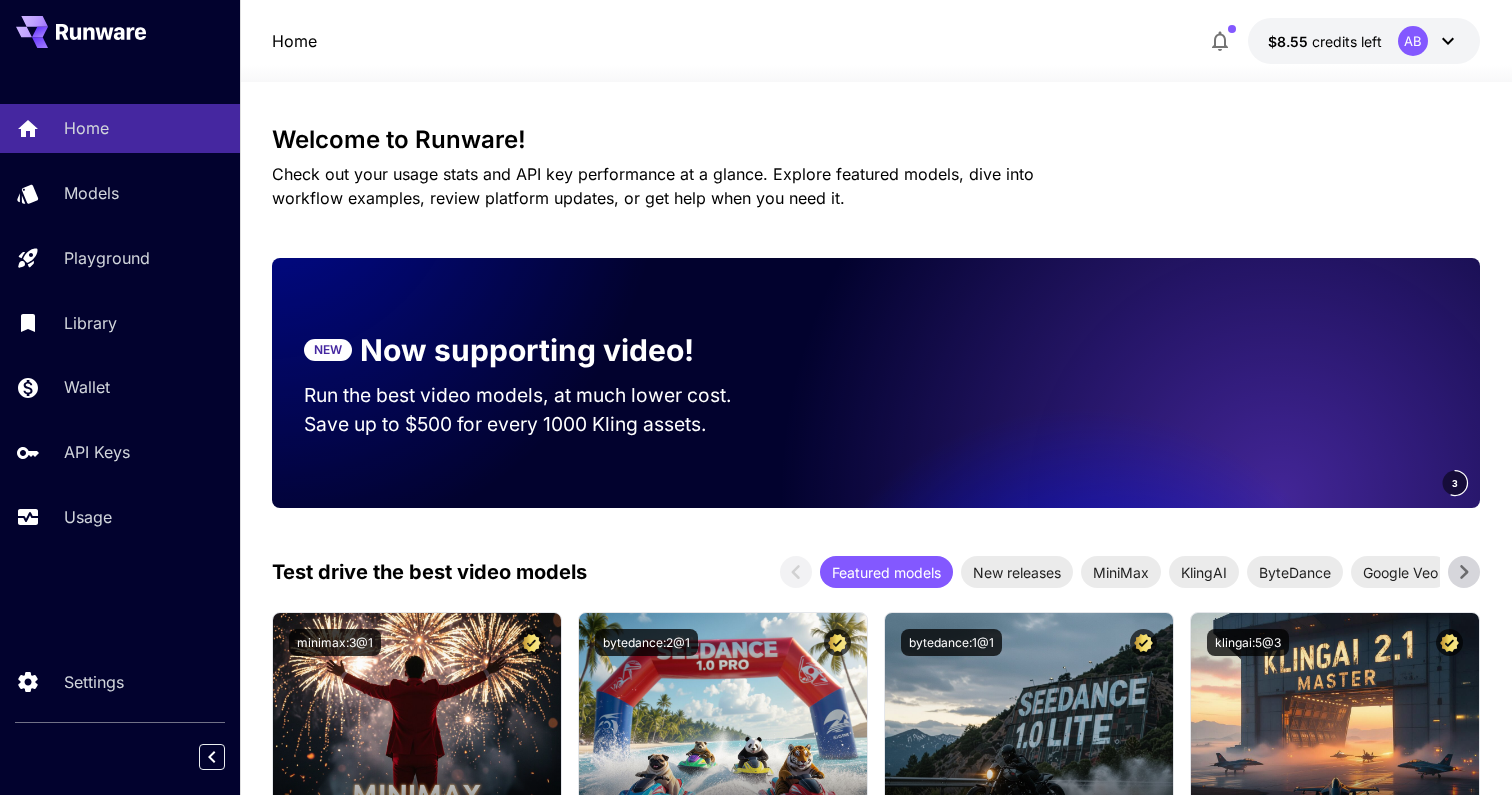 click on "Run the best video models, at much lower cost." at bounding box center (537, 395) 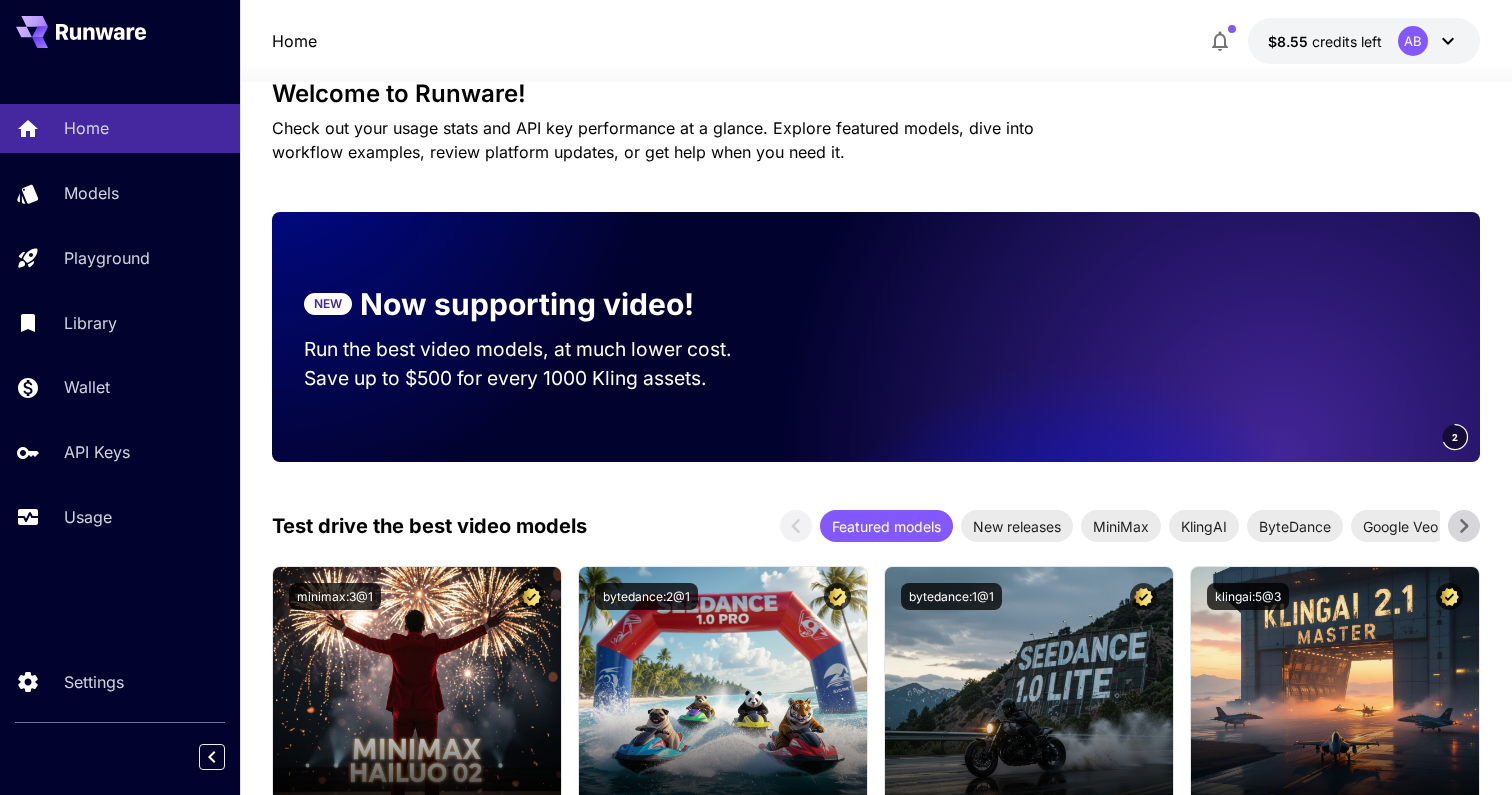 scroll, scrollTop: 48, scrollLeft: 0, axis: vertical 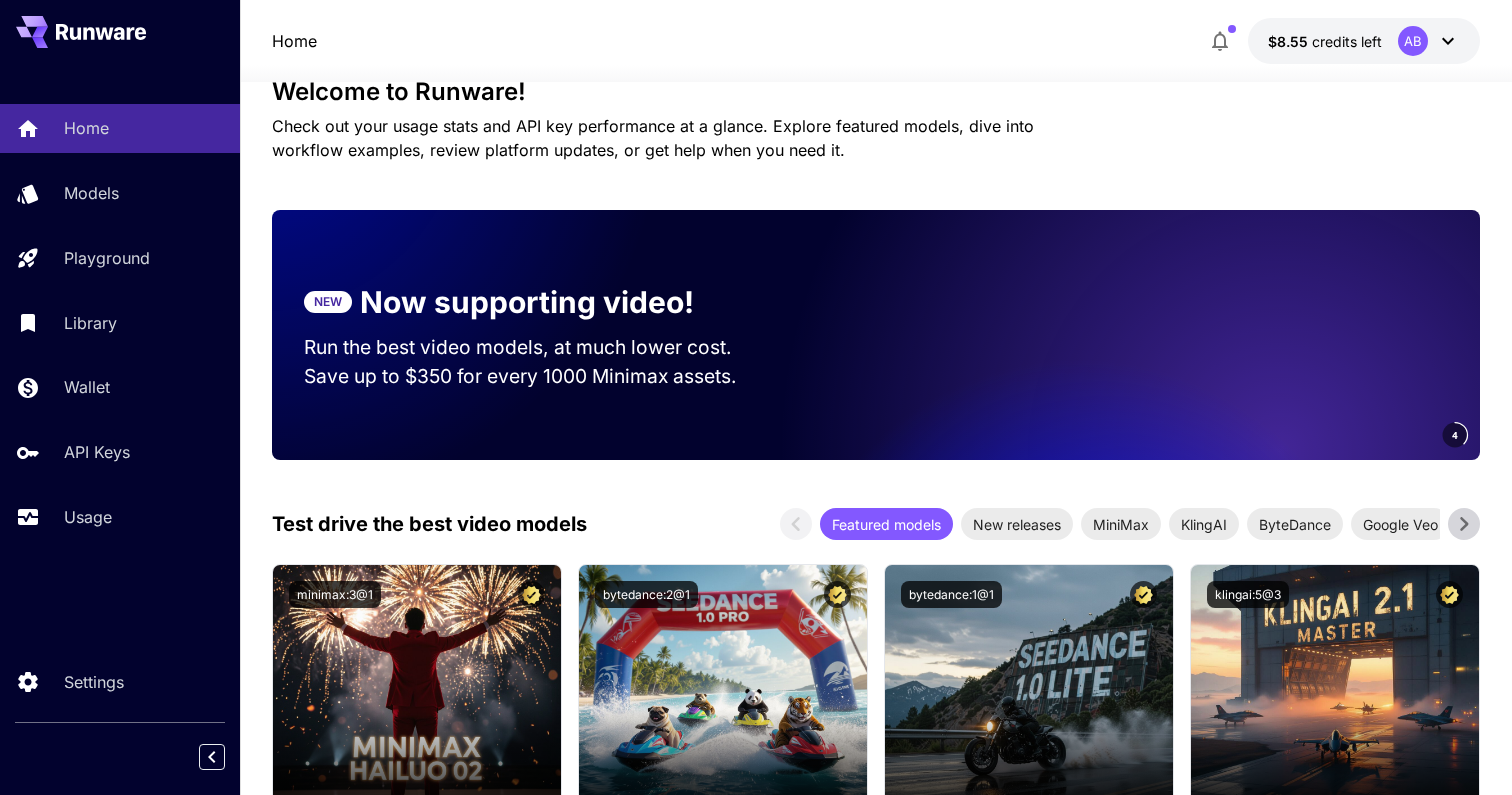 click at bounding box center [1200, 335] 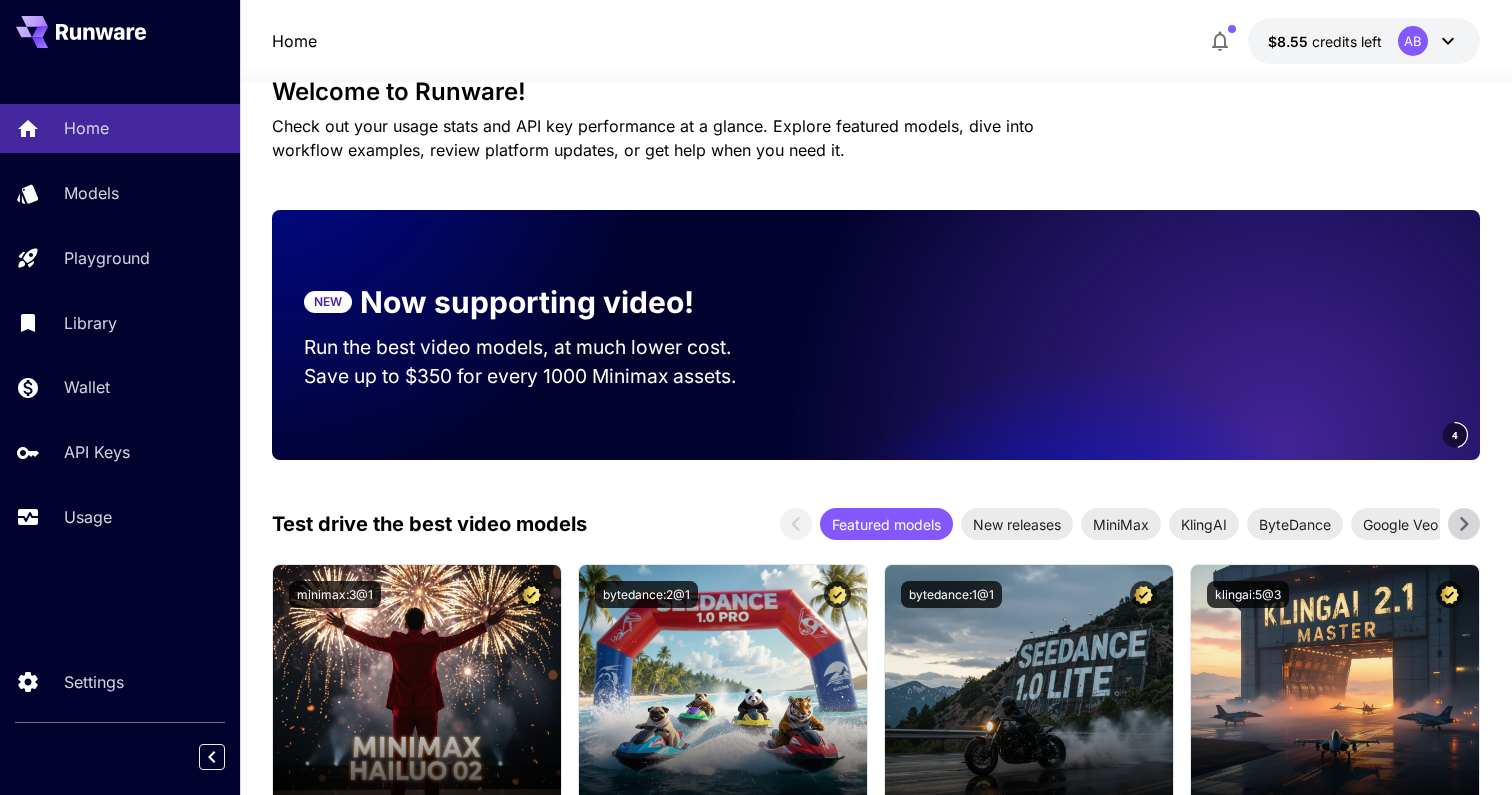 click at bounding box center (1200, 335) 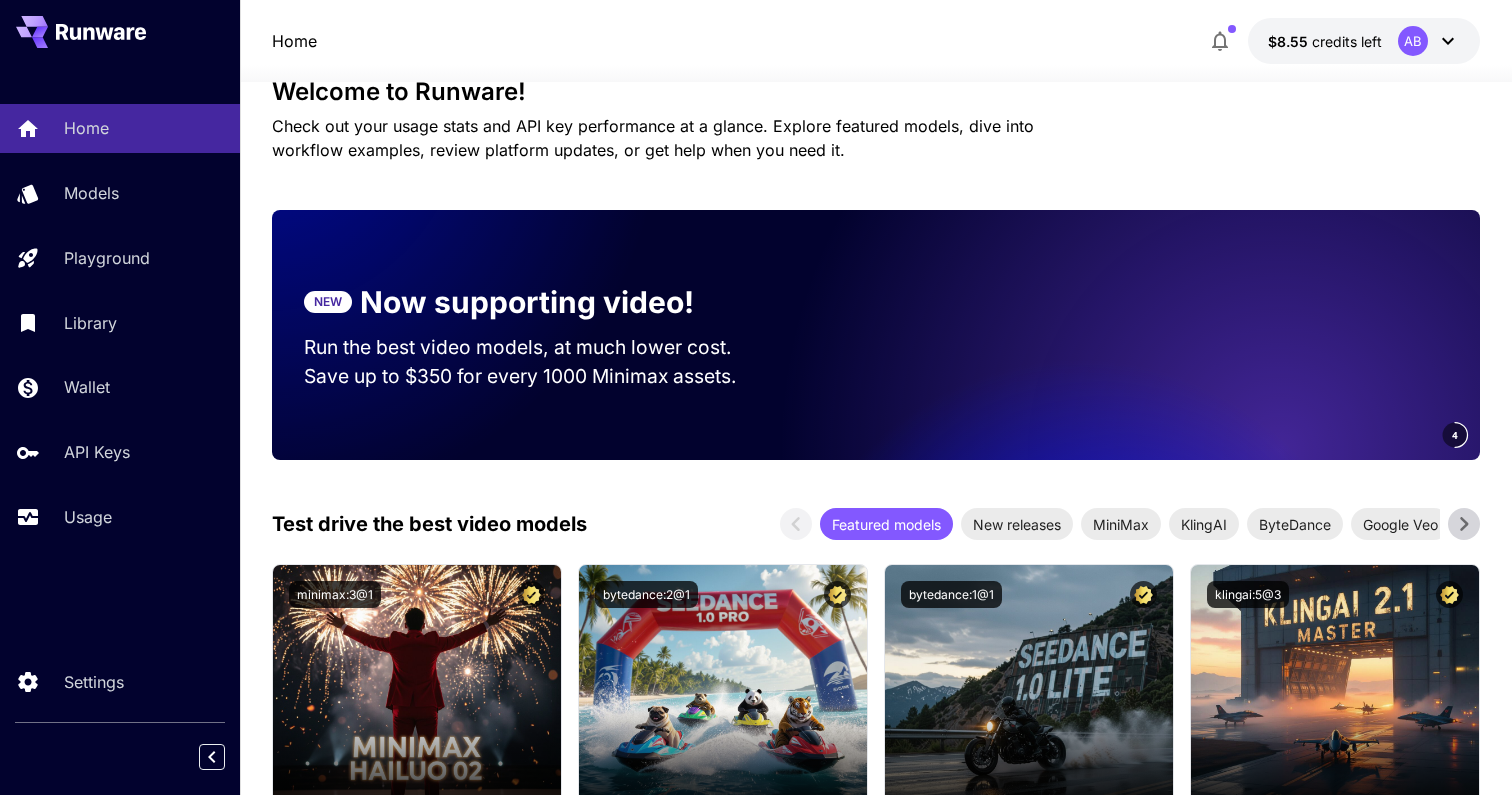 click at bounding box center (1200, 335) 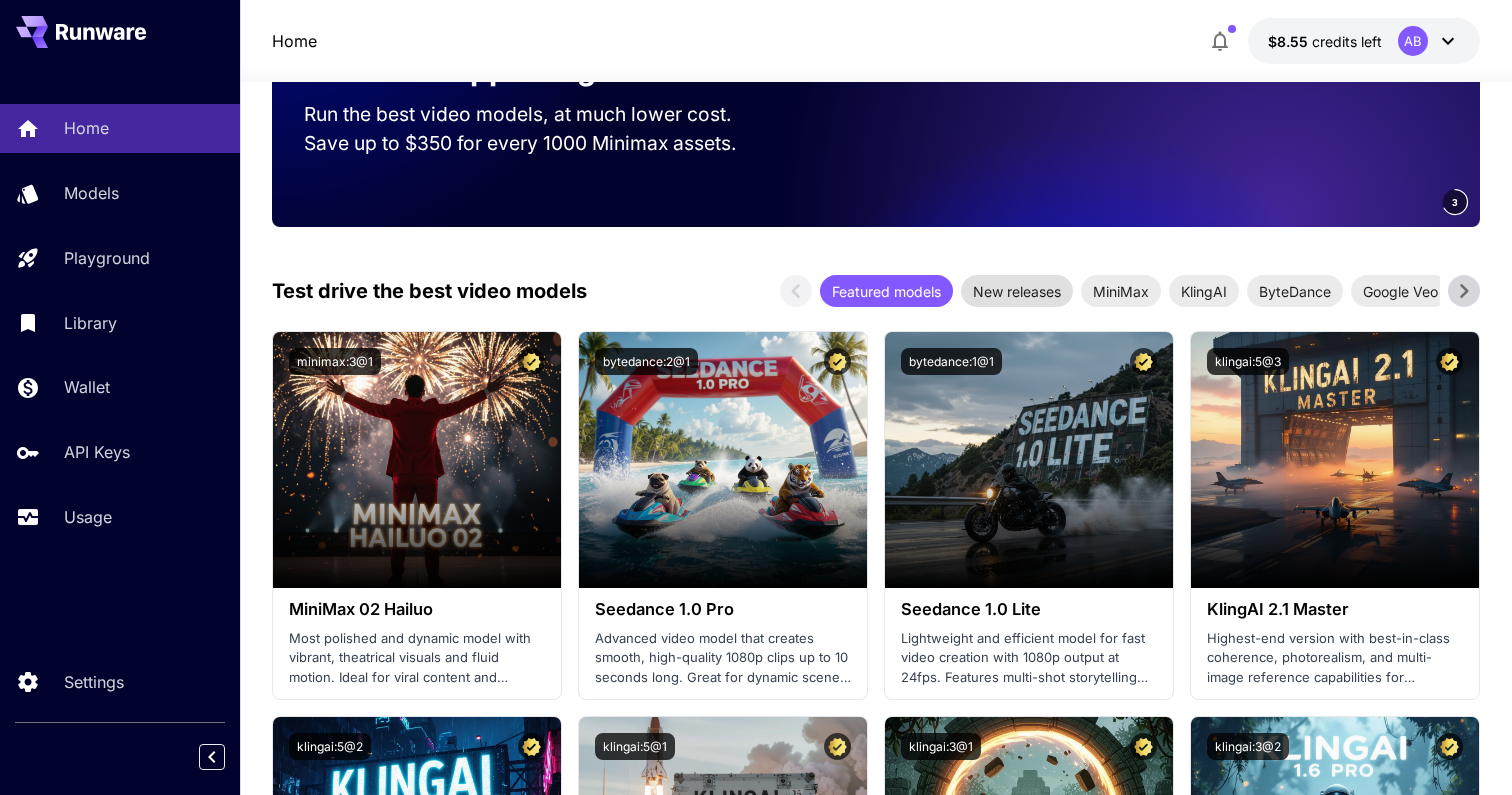 scroll, scrollTop: 294, scrollLeft: 0, axis: vertical 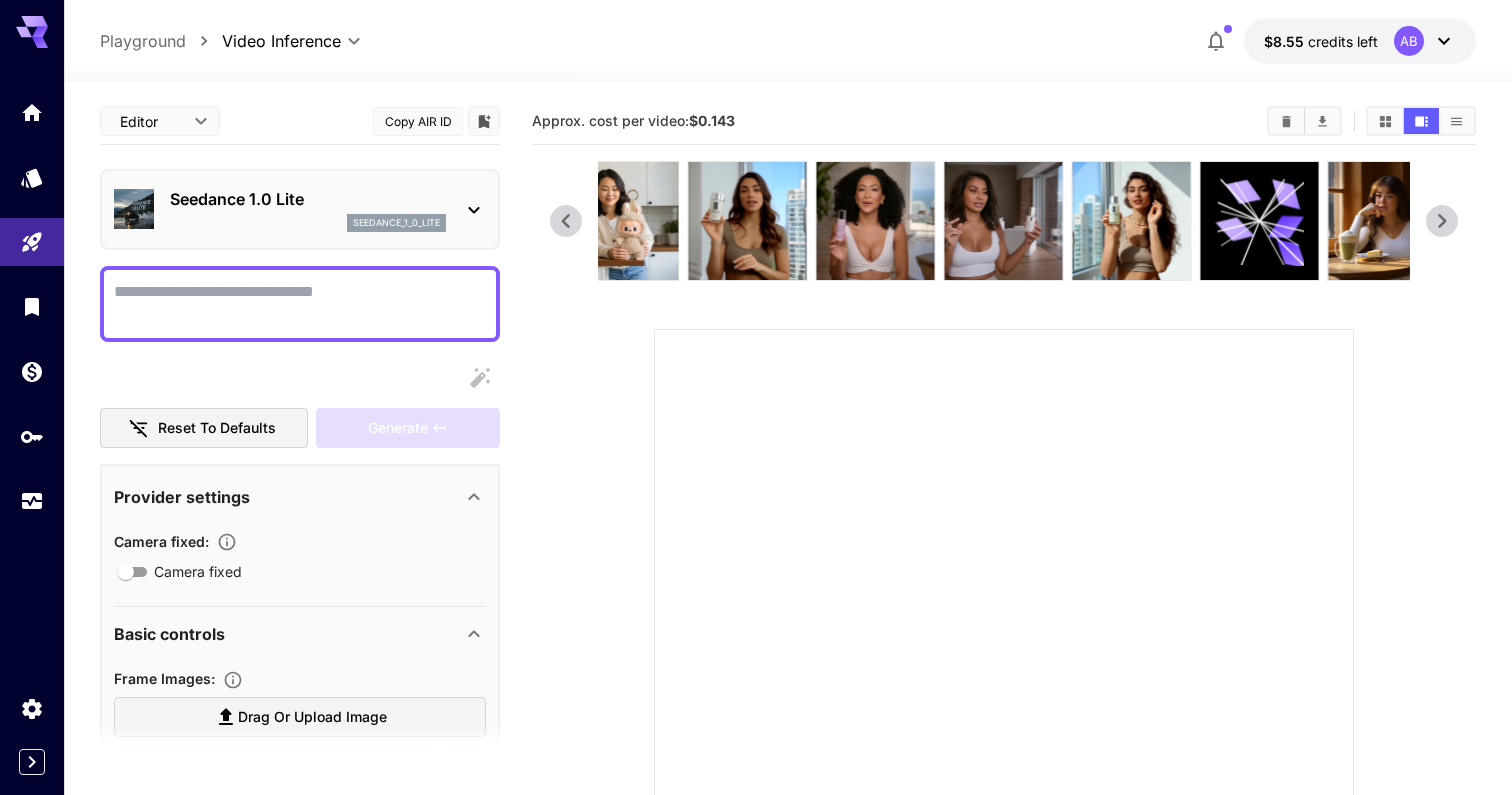 click at bounding box center (1003, 221) 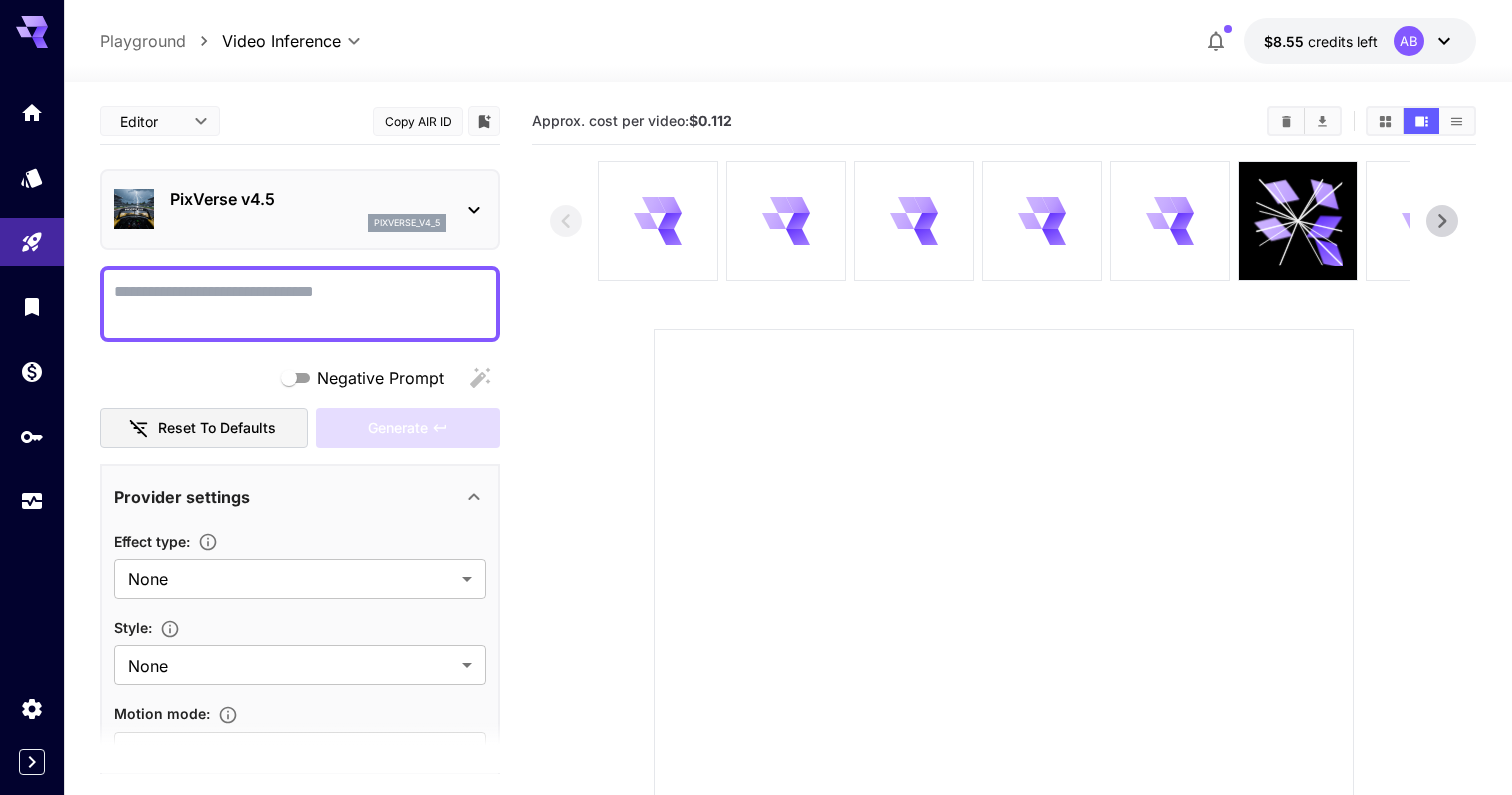 type on "**********" 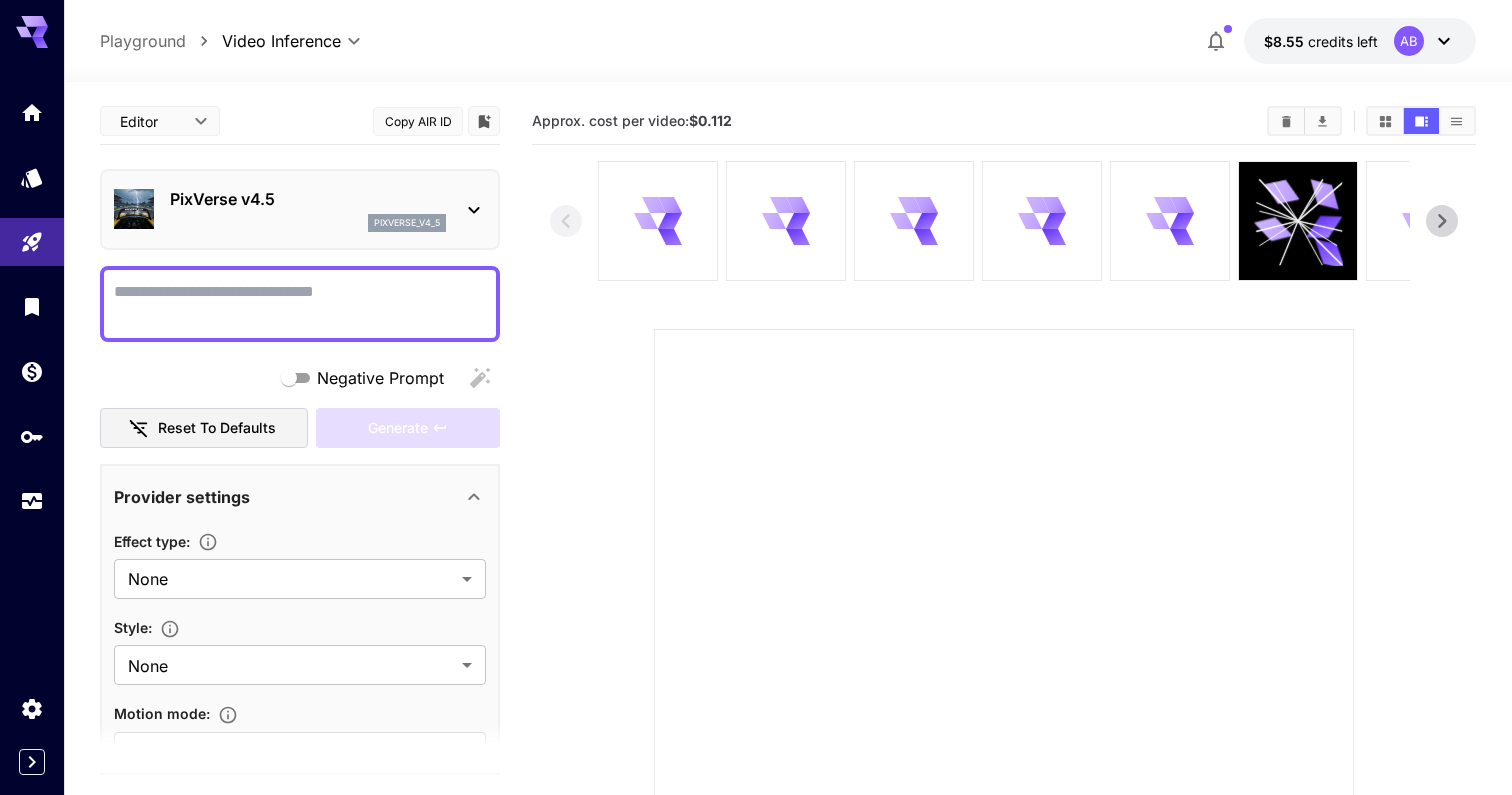 scroll, scrollTop: 0, scrollLeft: 0, axis: both 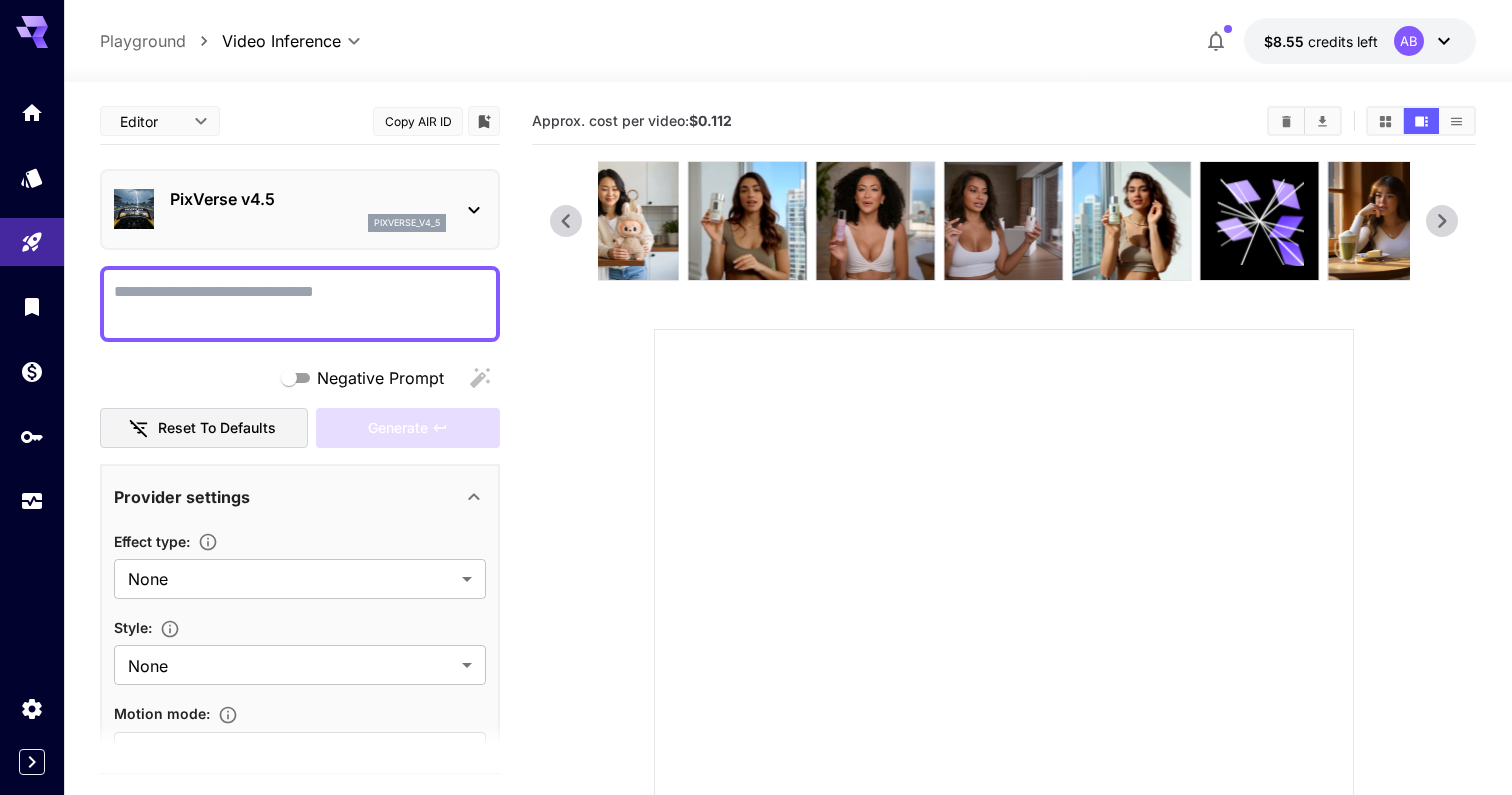 click 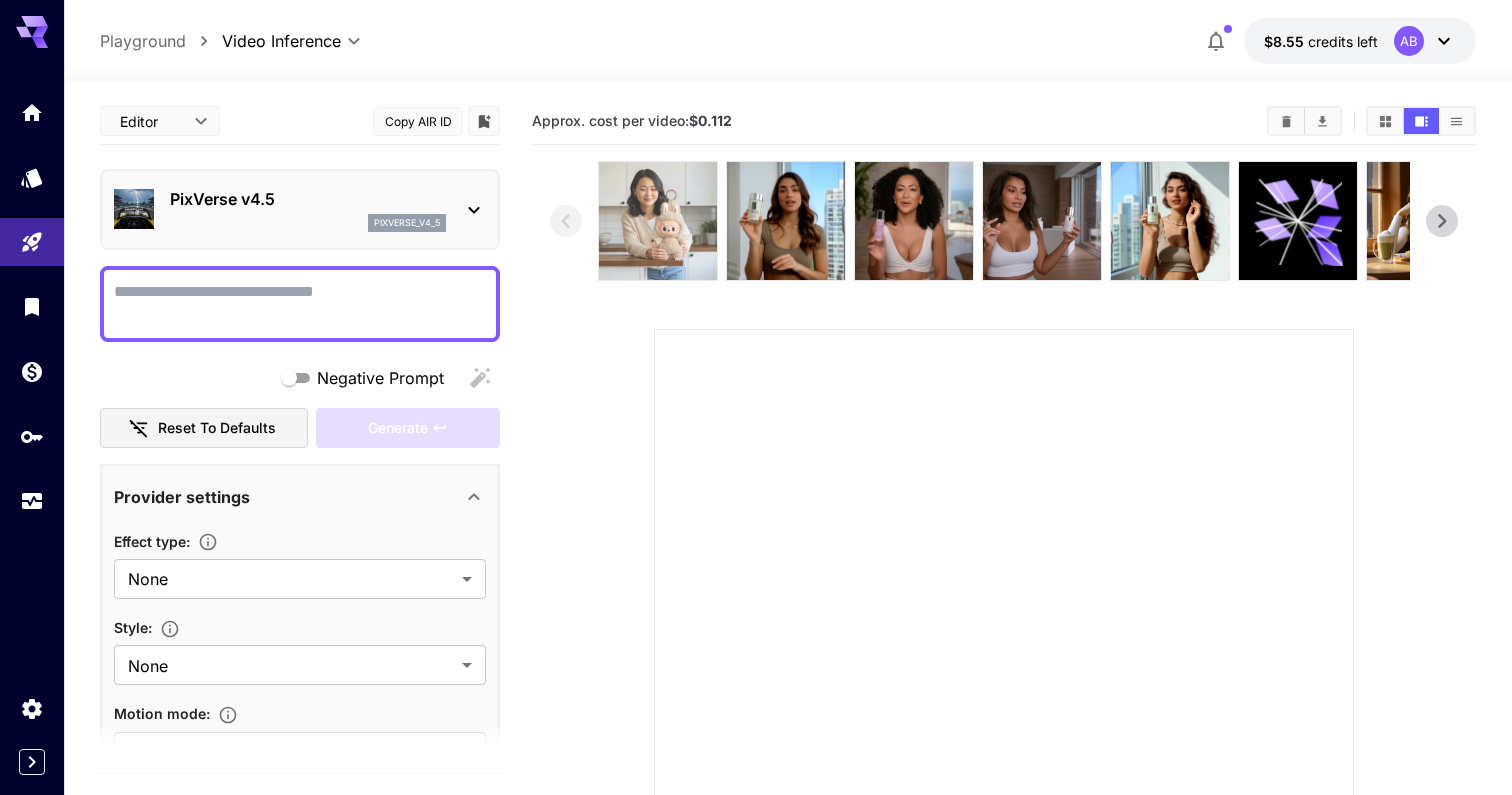 click at bounding box center [658, 221] 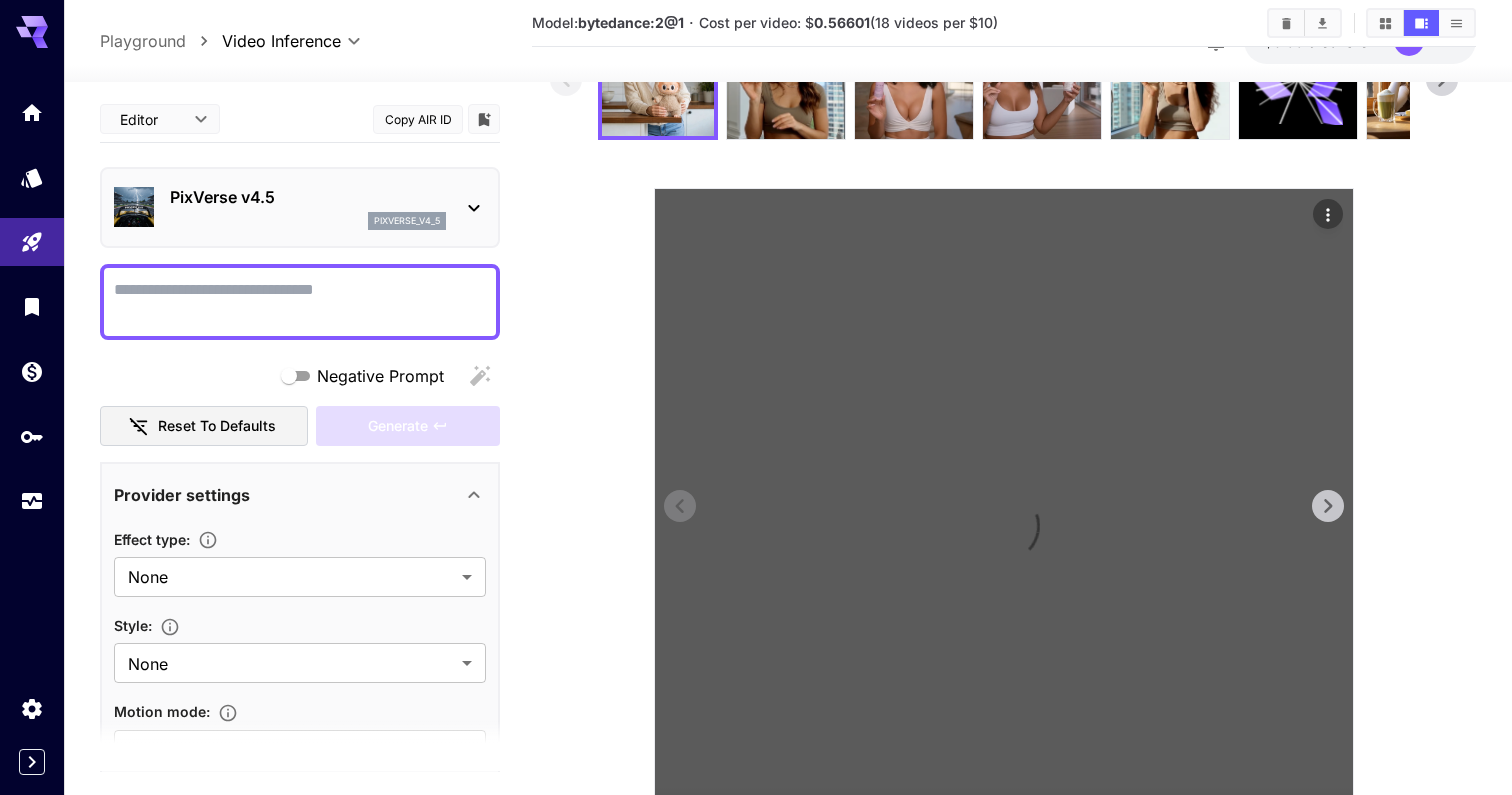 scroll, scrollTop: 294, scrollLeft: 0, axis: vertical 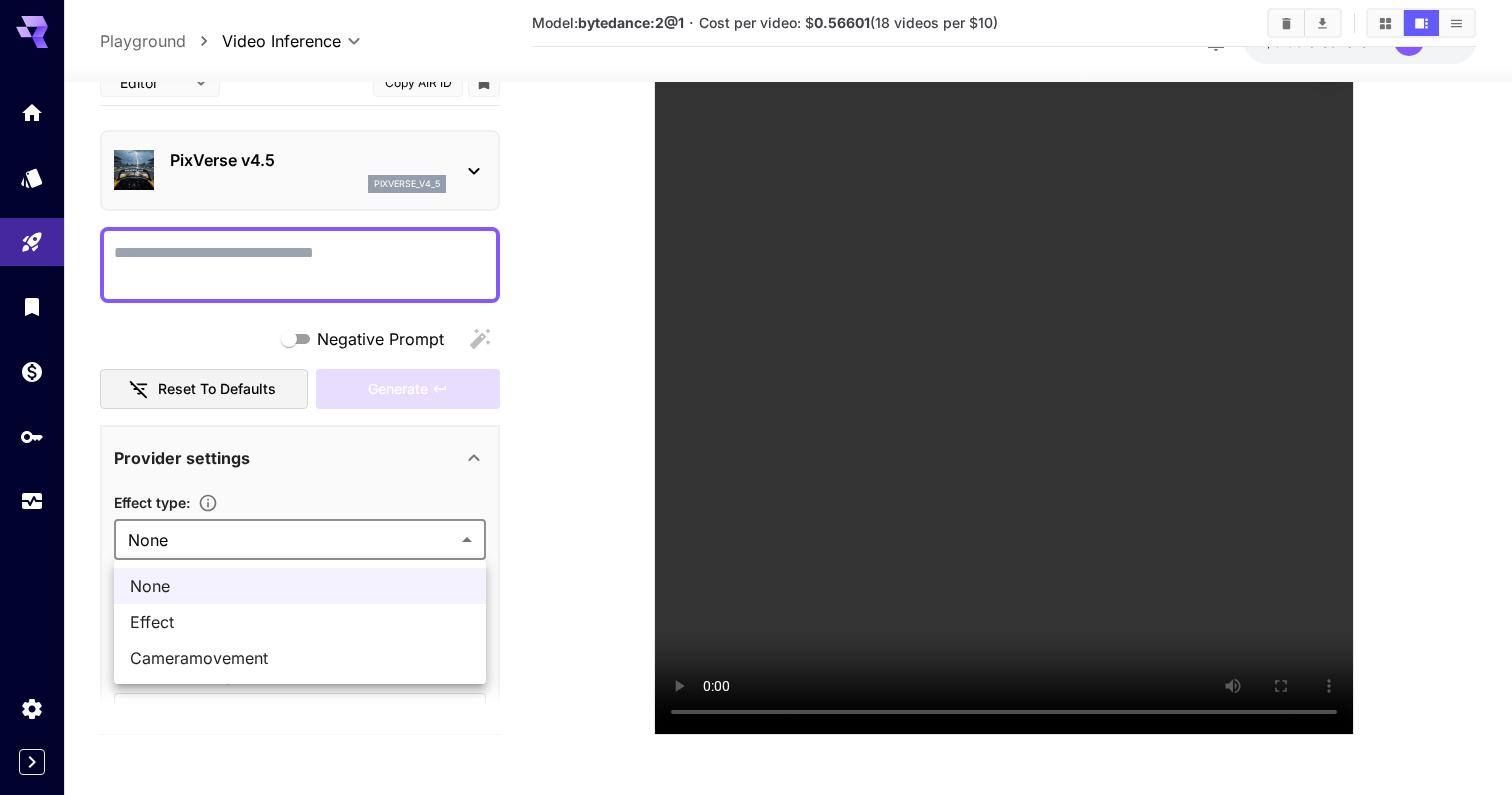 click on "**********" at bounding box center [756, 250] 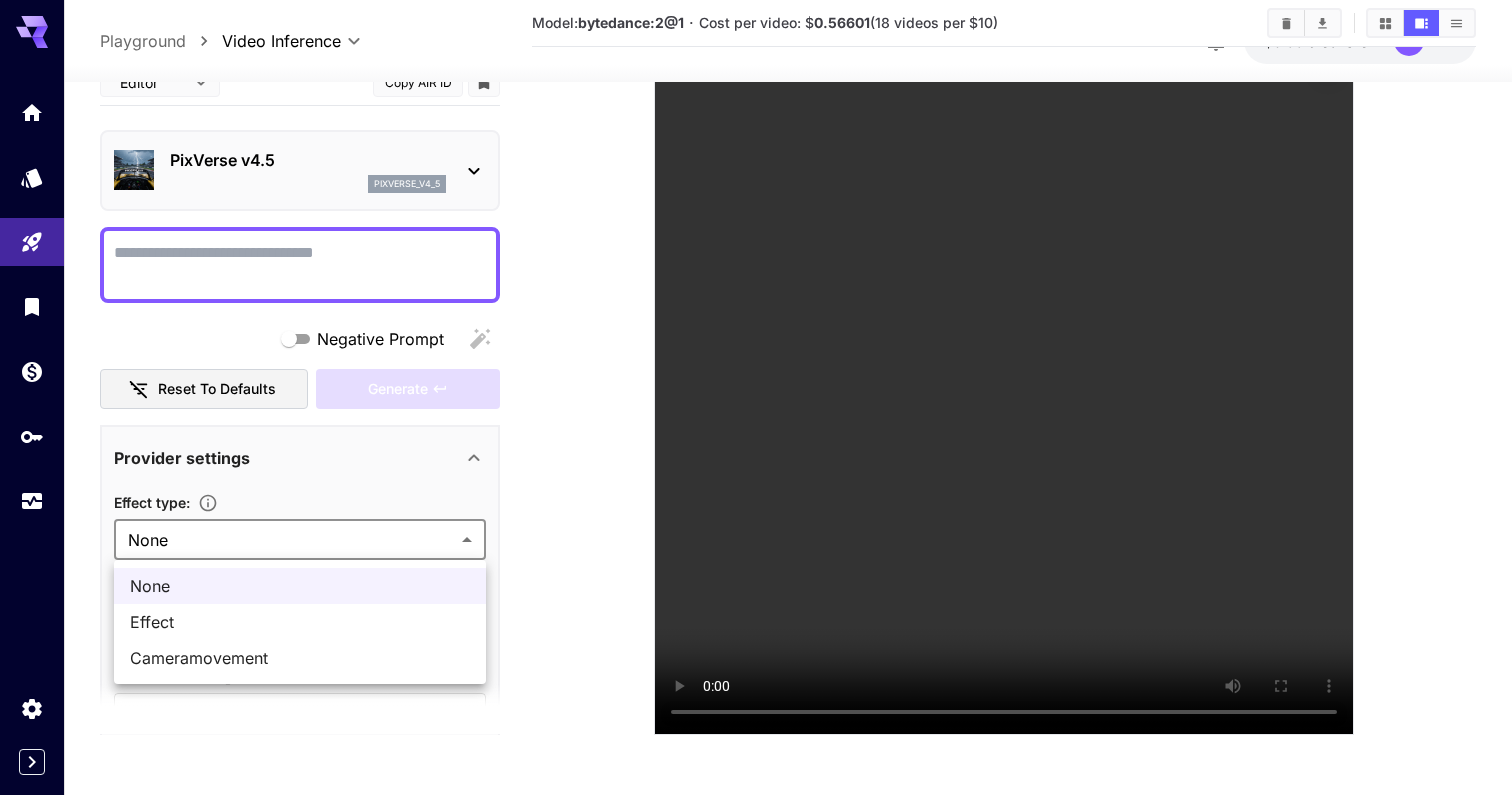 click at bounding box center [756, 397] 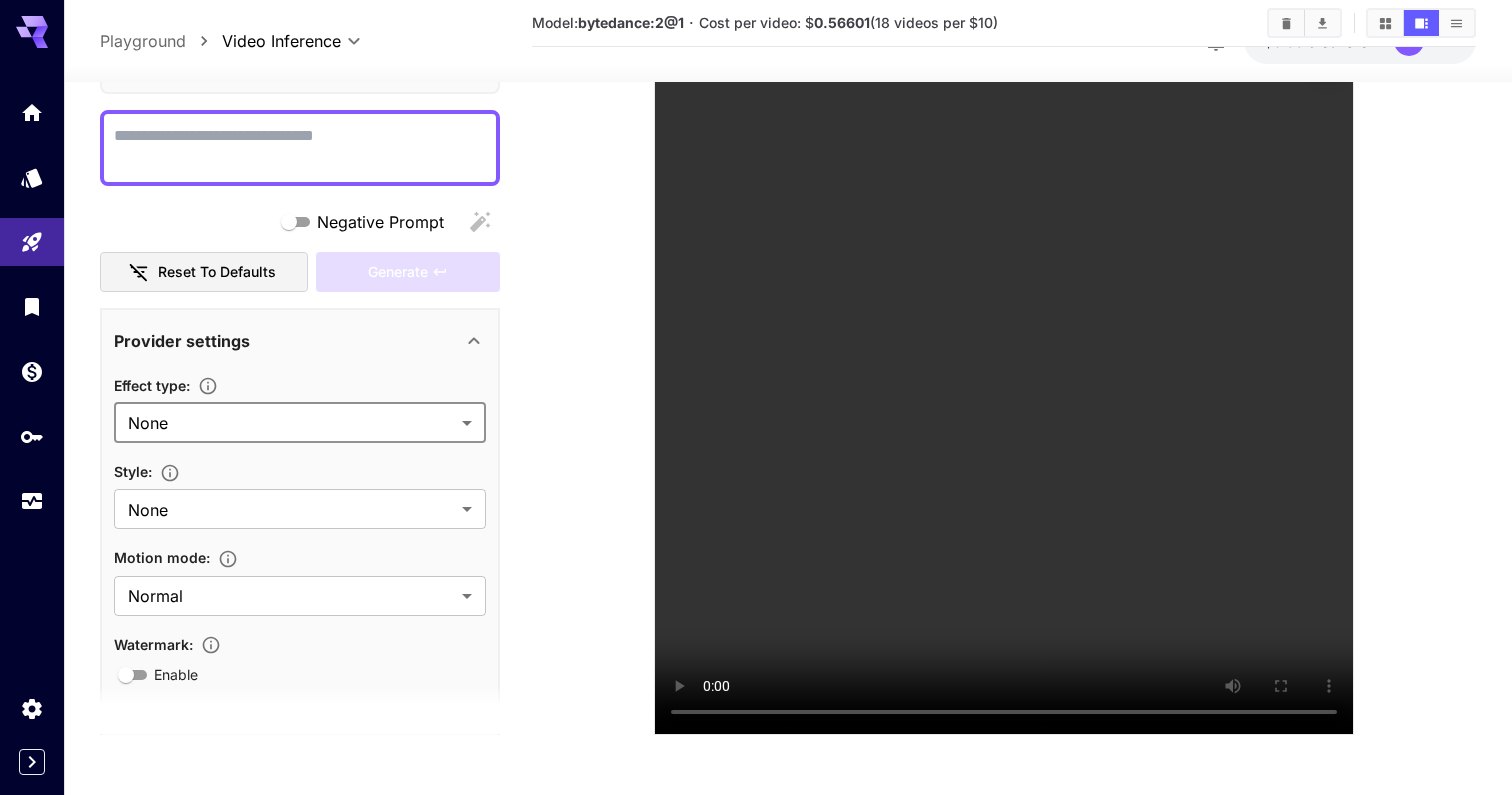 scroll, scrollTop: 133, scrollLeft: 0, axis: vertical 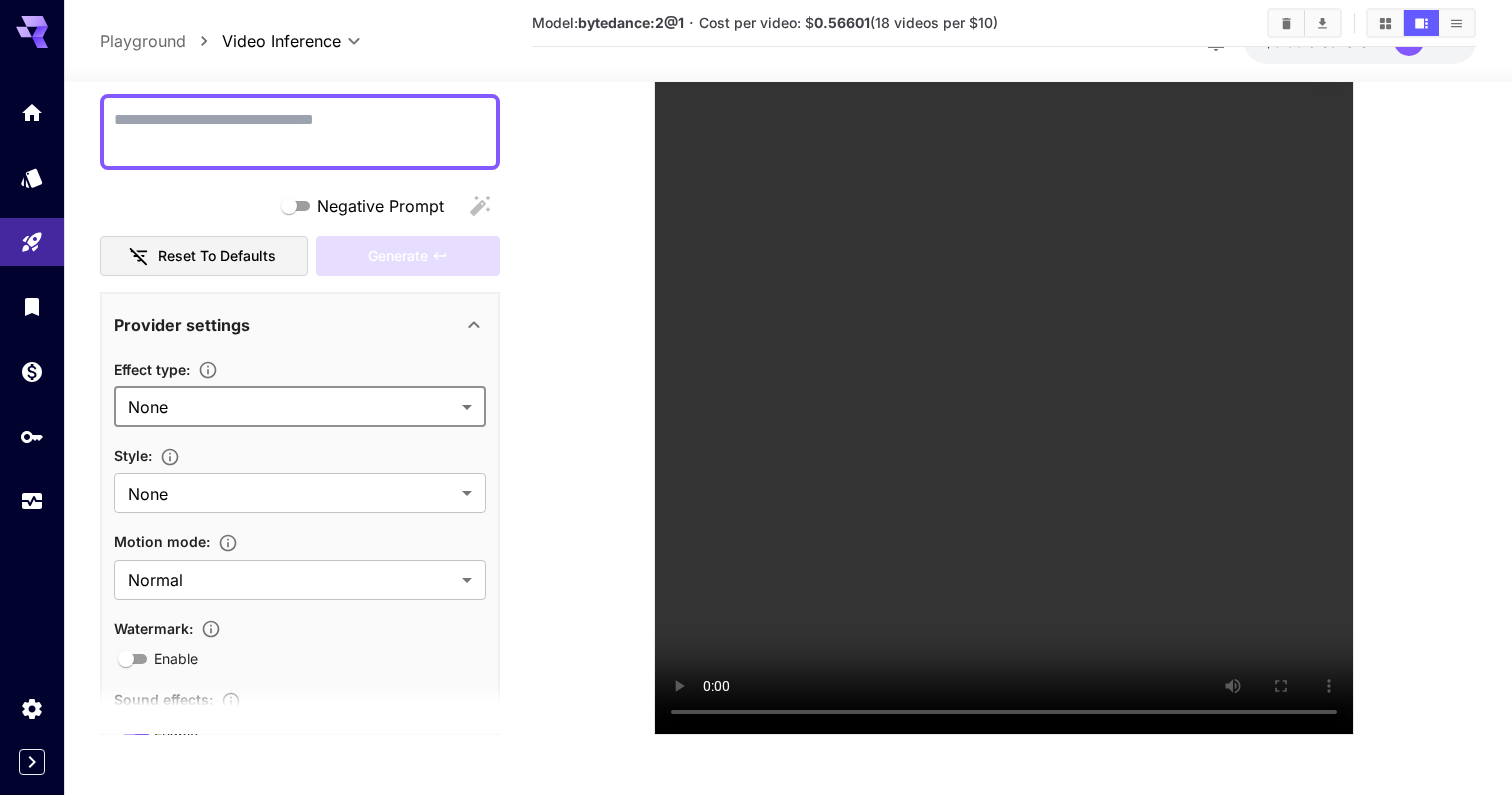 click on "Effect type :  None ******* ​ Style :  None ******* ​ Motion mode :  Normal ****** ​ Watermark :  Enable Sound effects :  Enable Sound effect prompt :  ​" at bounding box center (300, 593) 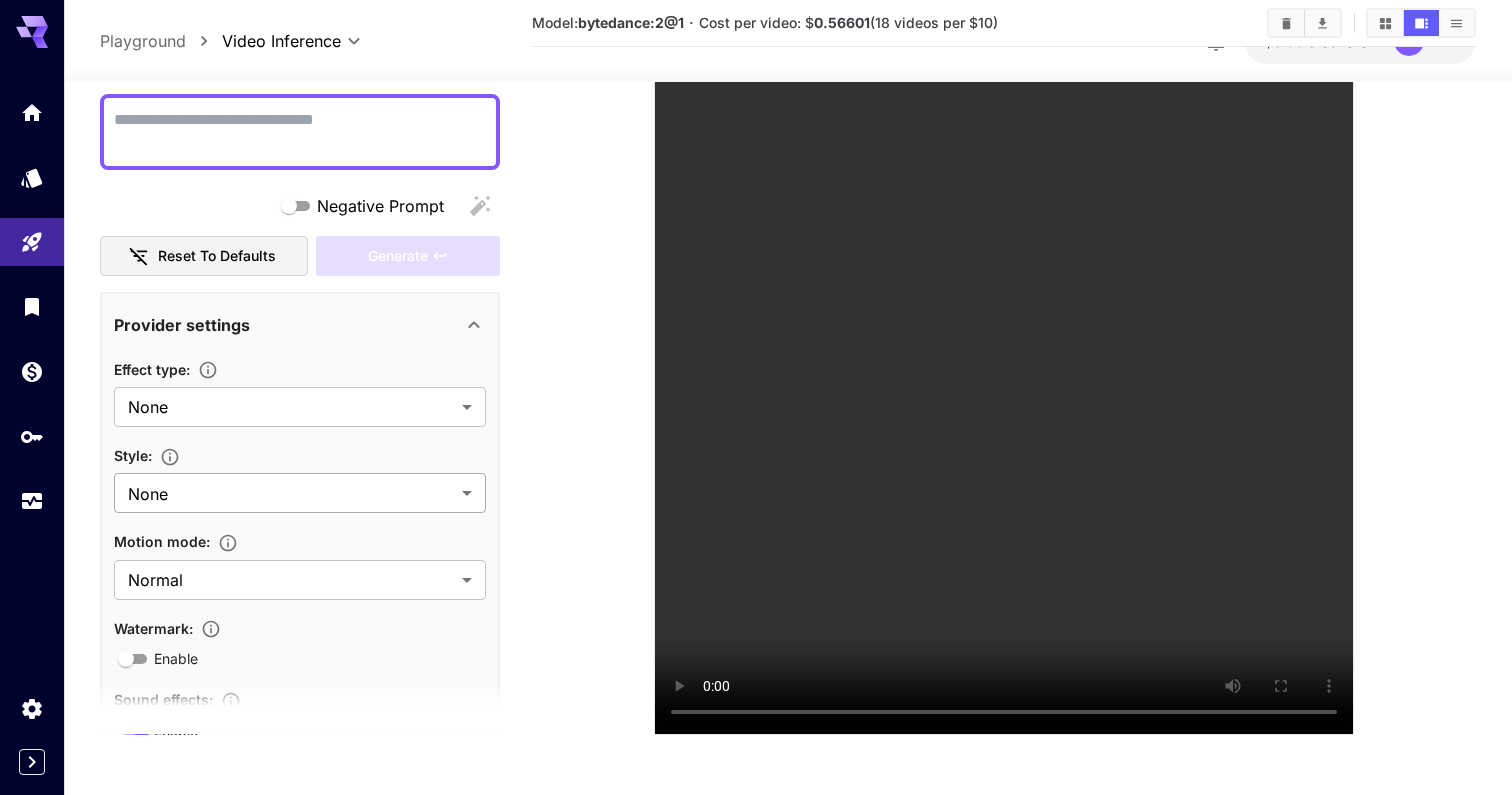 click on "**********" at bounding box center (756, 250) 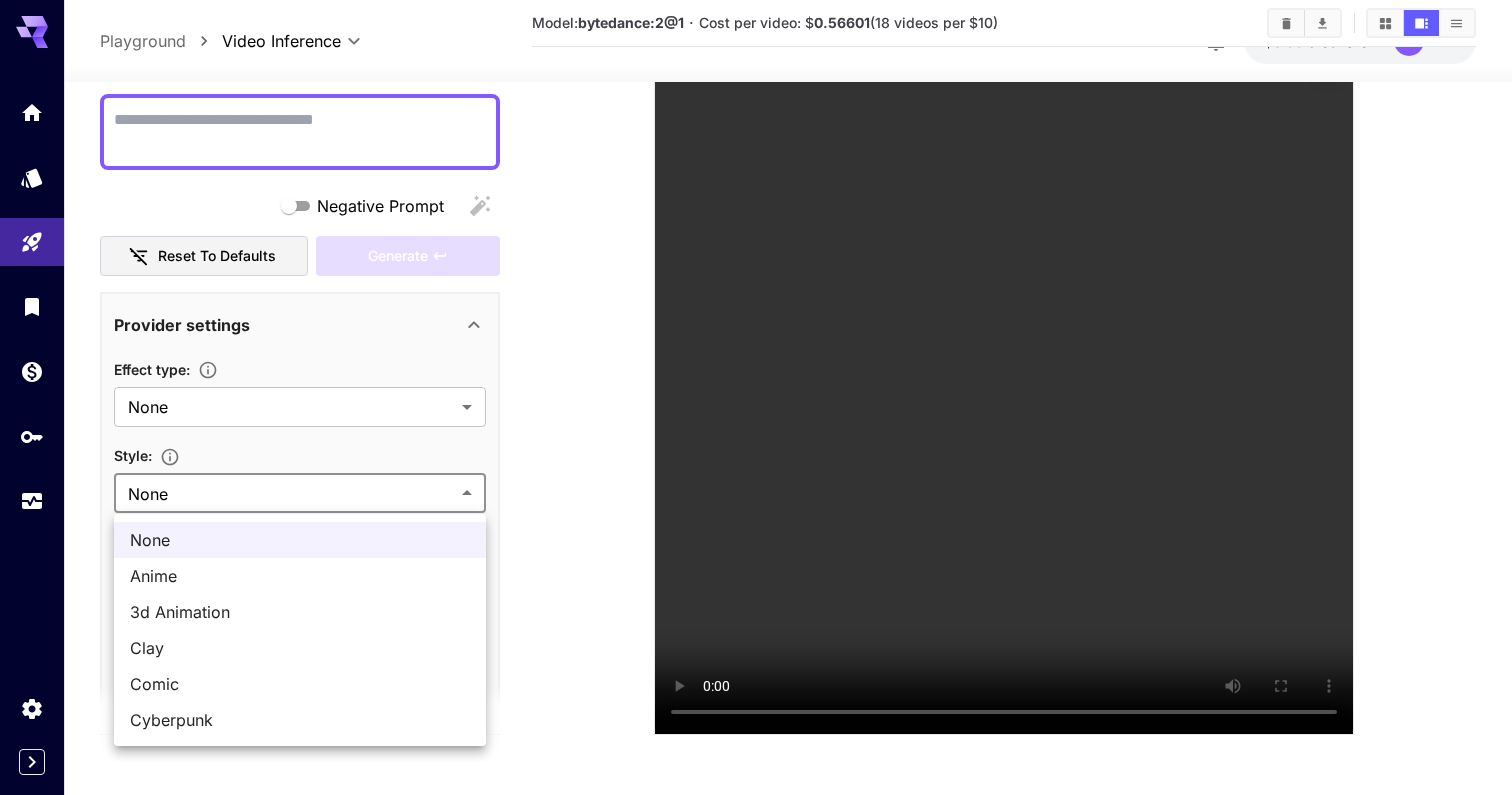 click at bounding box center [756, 397] 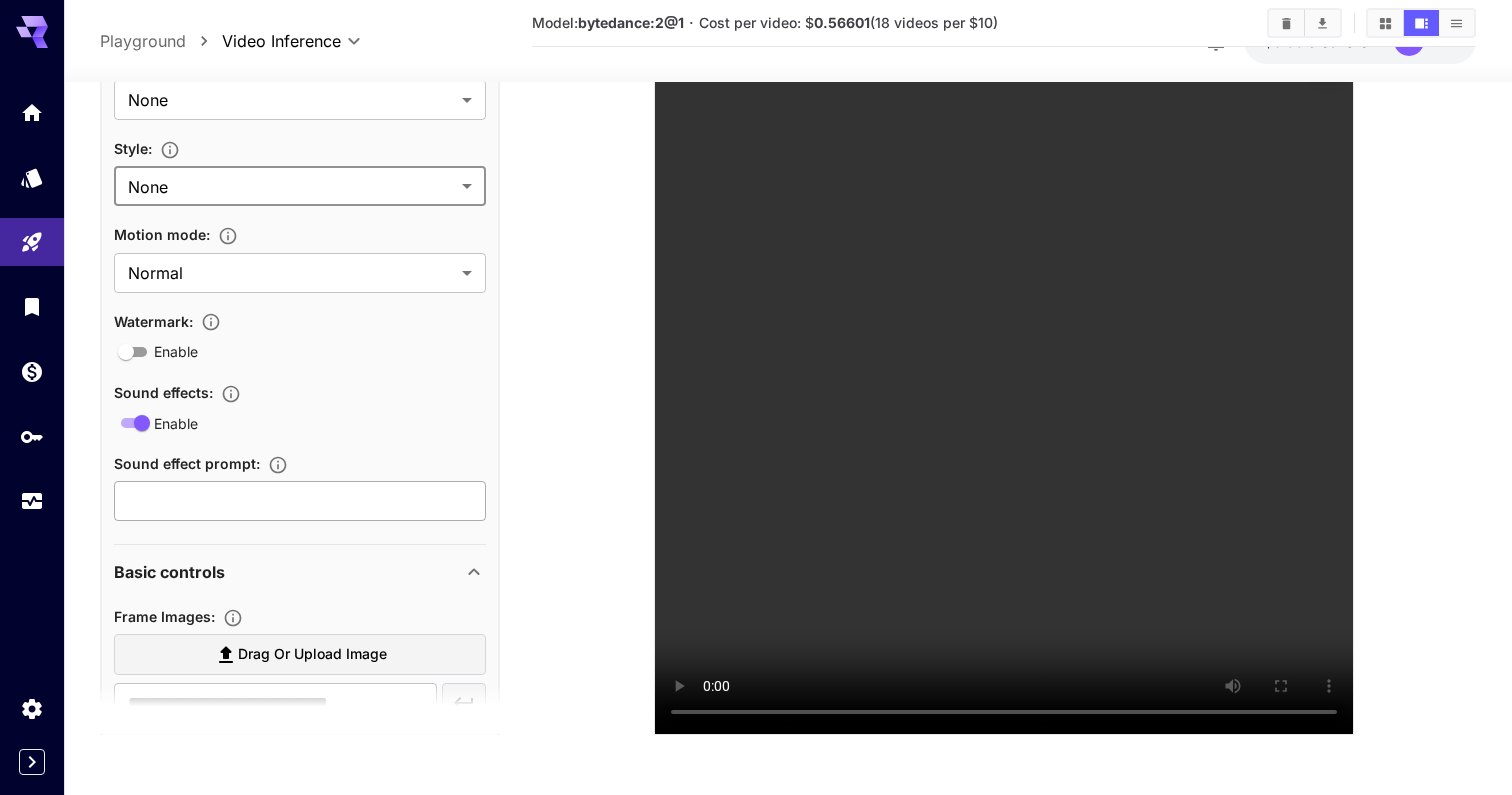 scroll, scrollTop: 592, scrollLeft: 0, axis: vertical 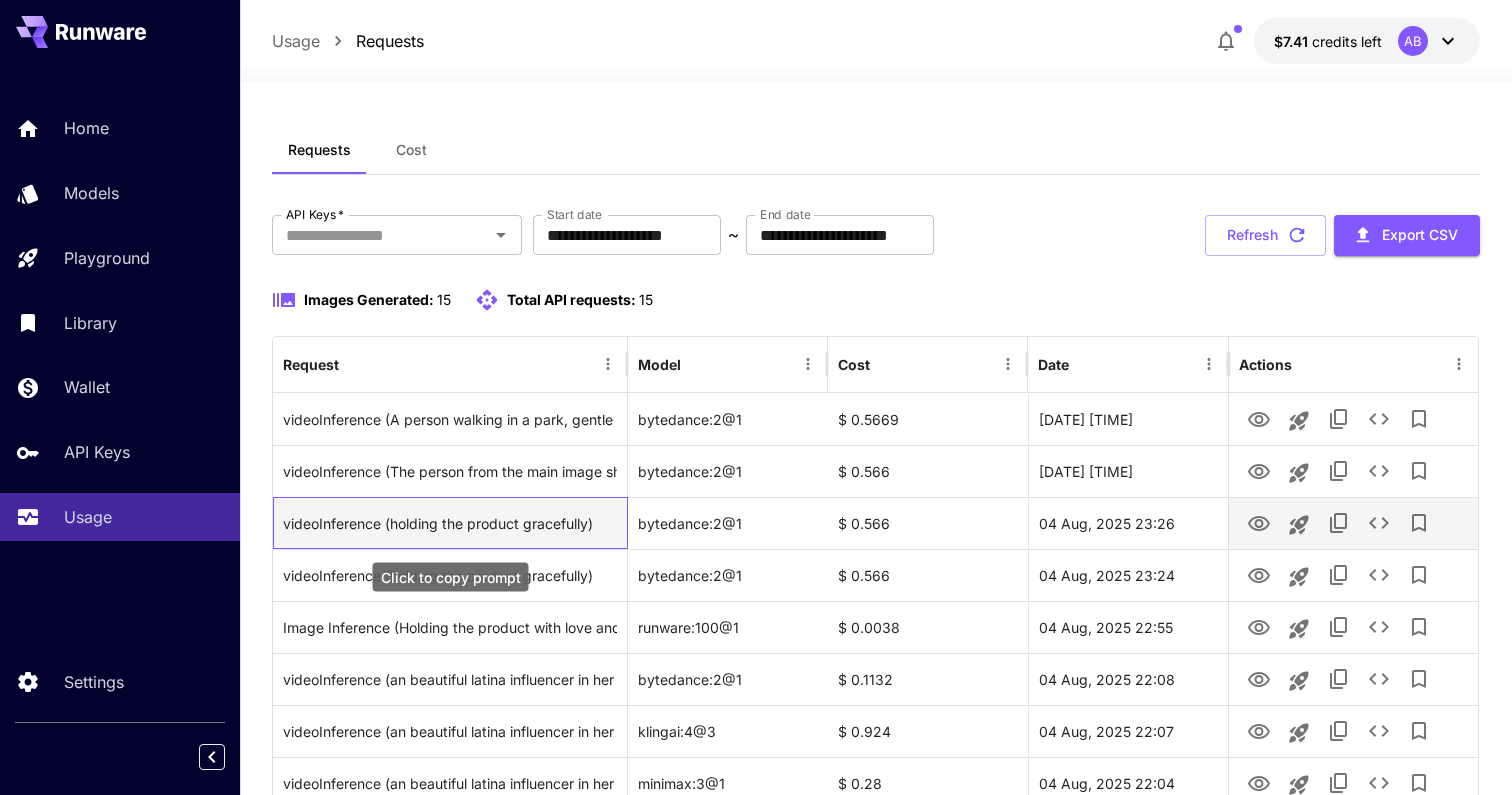 click on "videoInference (holding the product gracefully)" at bounding box center (450, 523) 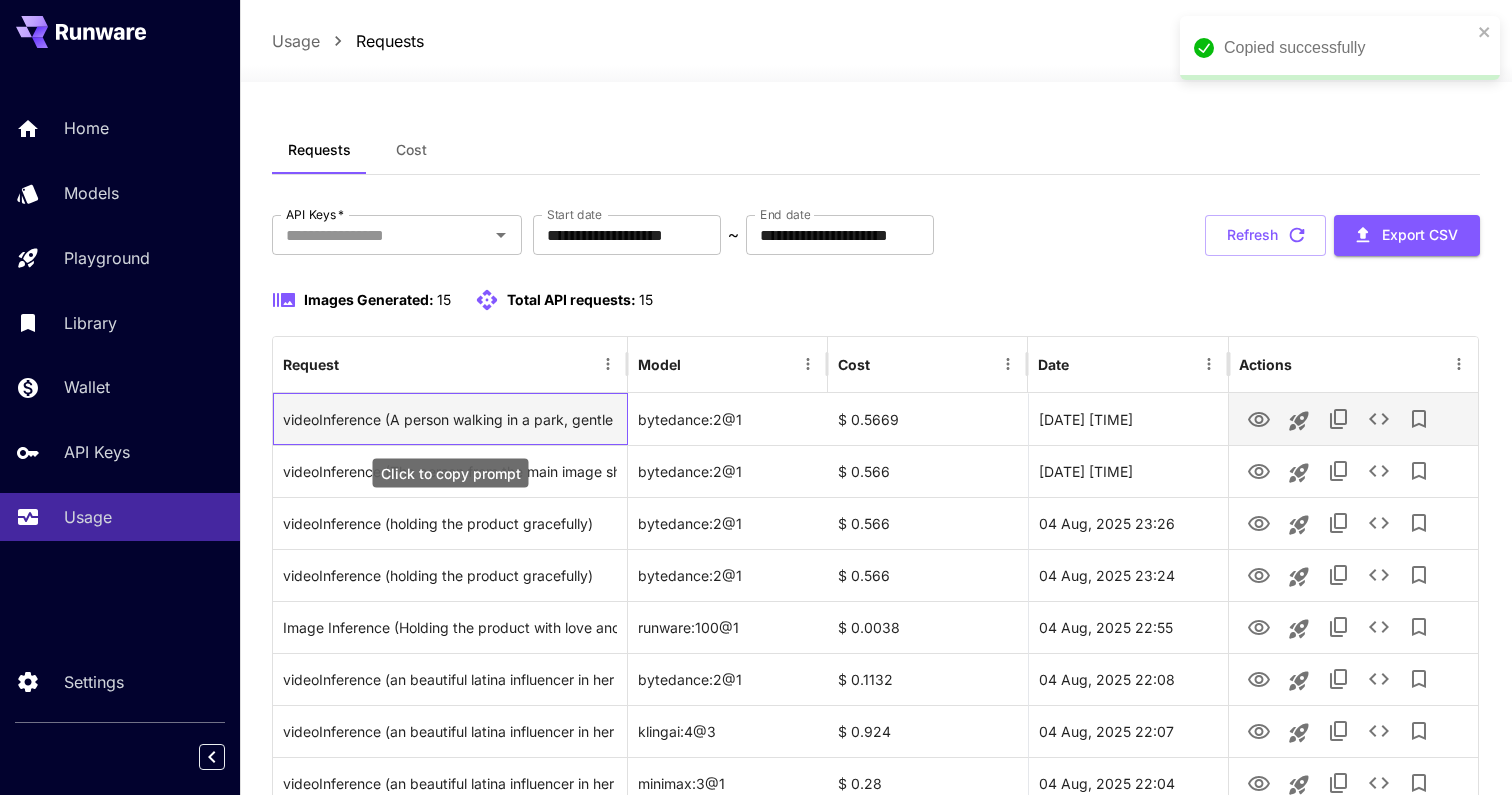 click on "videoInference (A person walking in a park, gentle movement)" at bounding box center (450, 419) 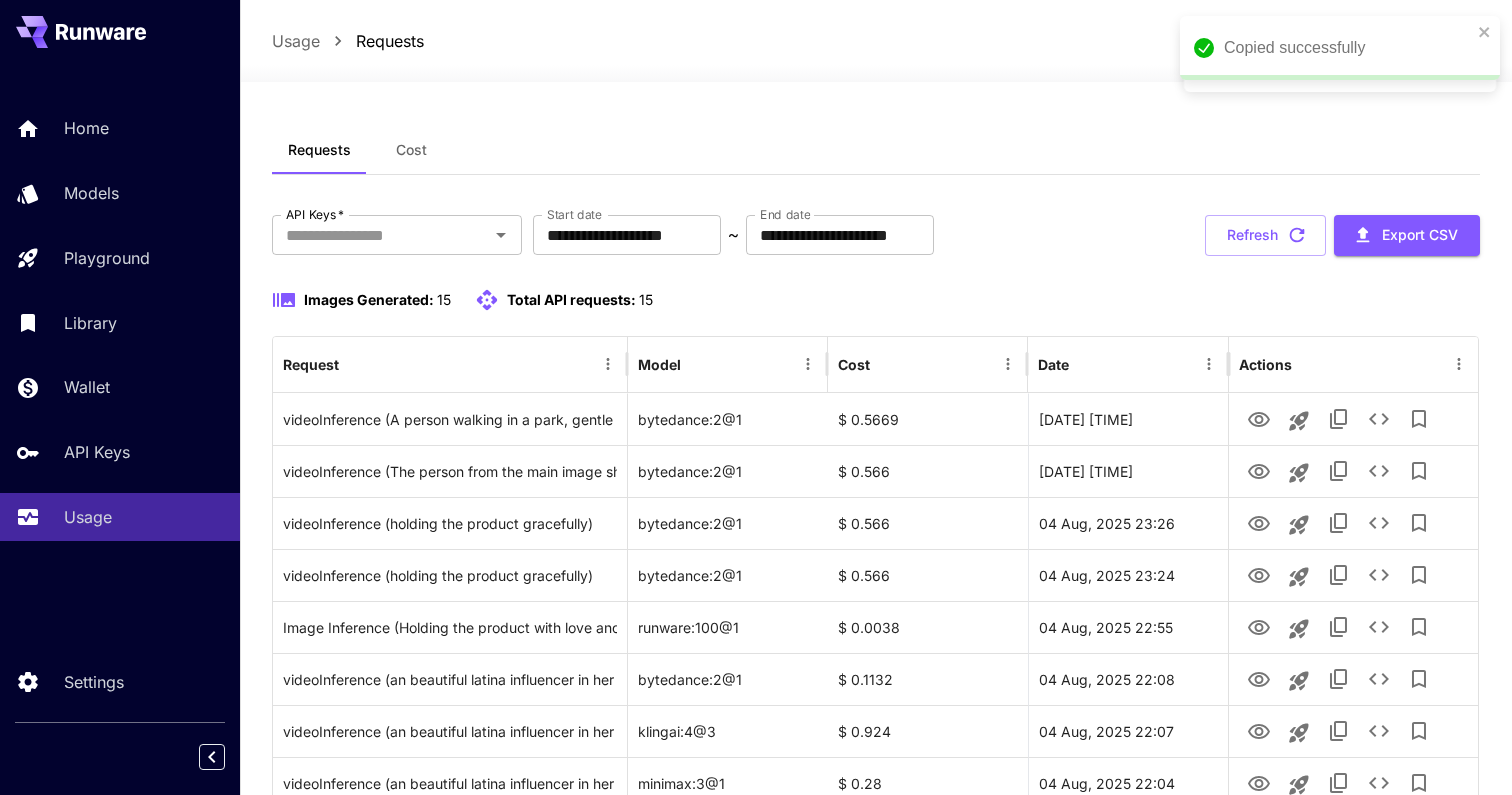 click on "**********" at bounding box center [876, 235] 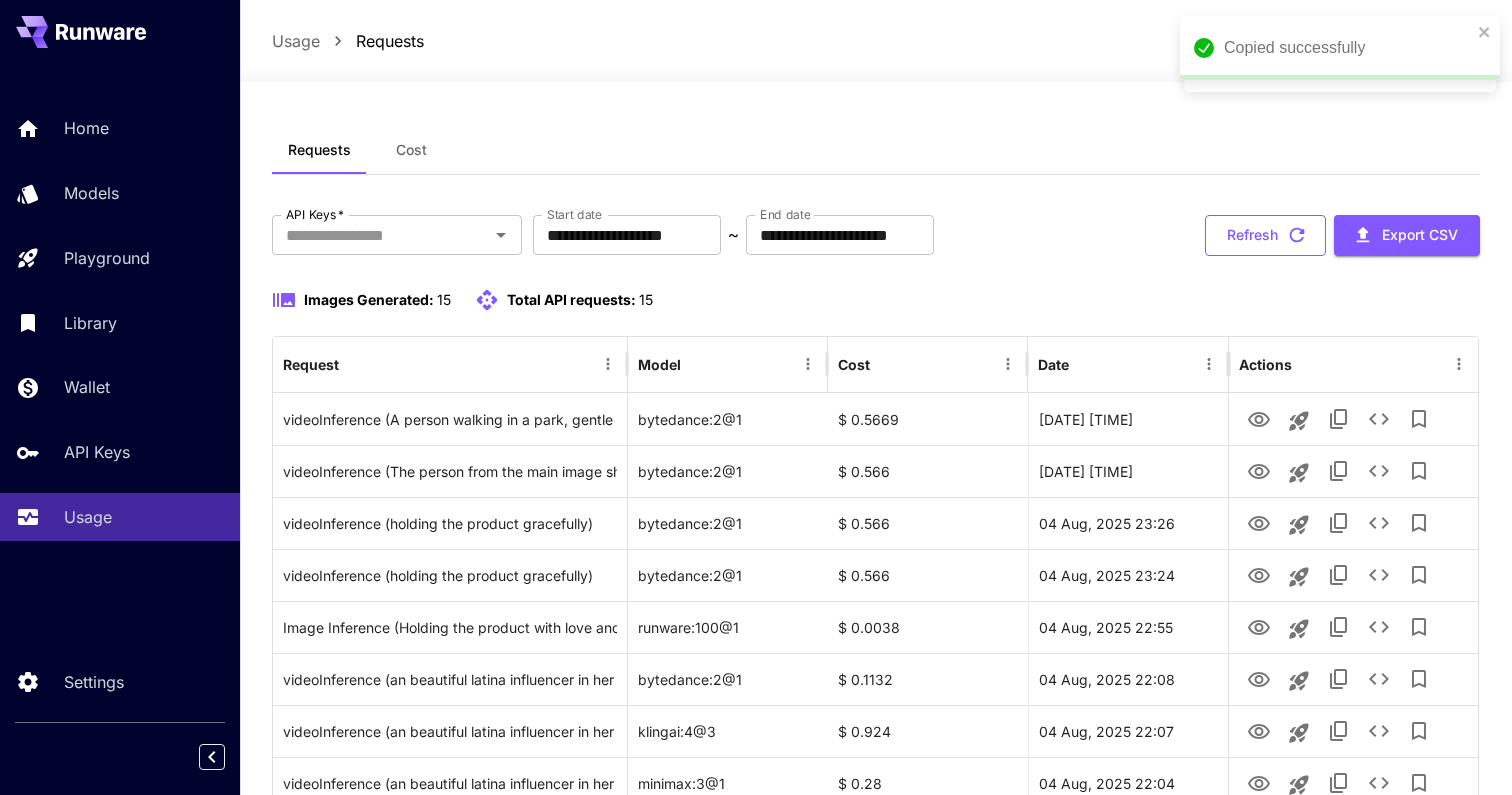 click on "Refresh" at bounding box center [1265, 235] 